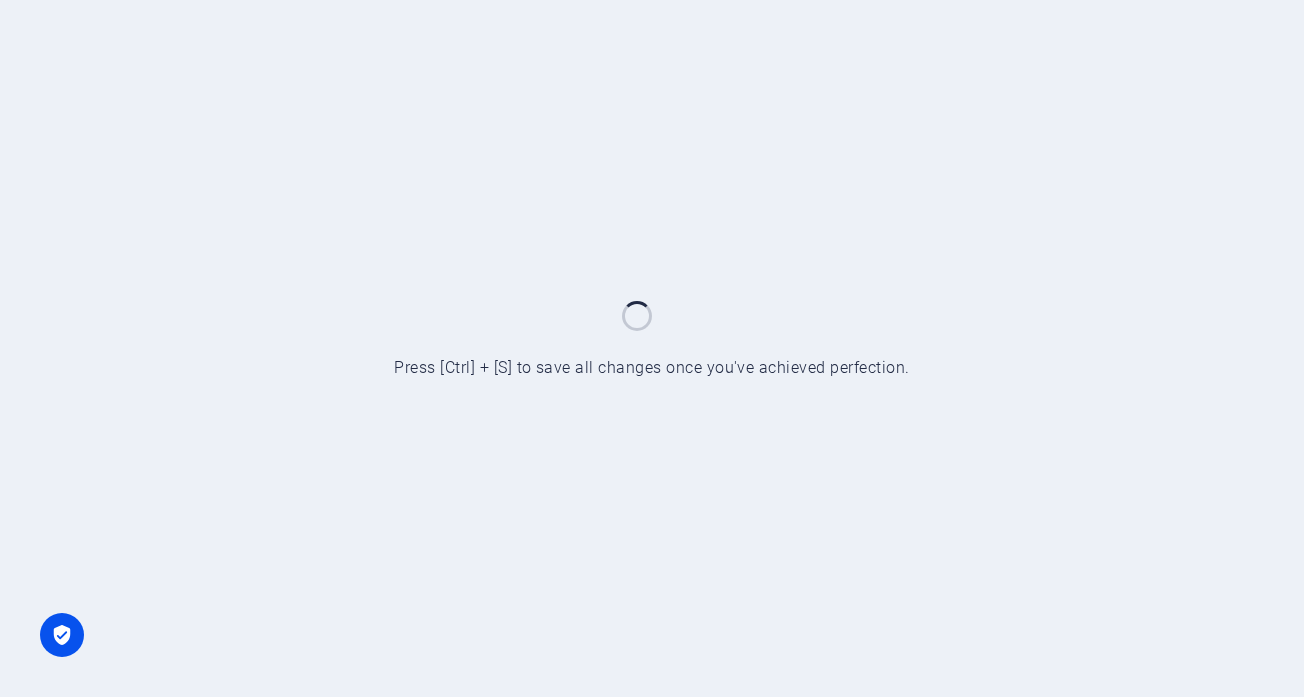 scroll, scrollTop: 0, scrollLeft: 0, axis: both 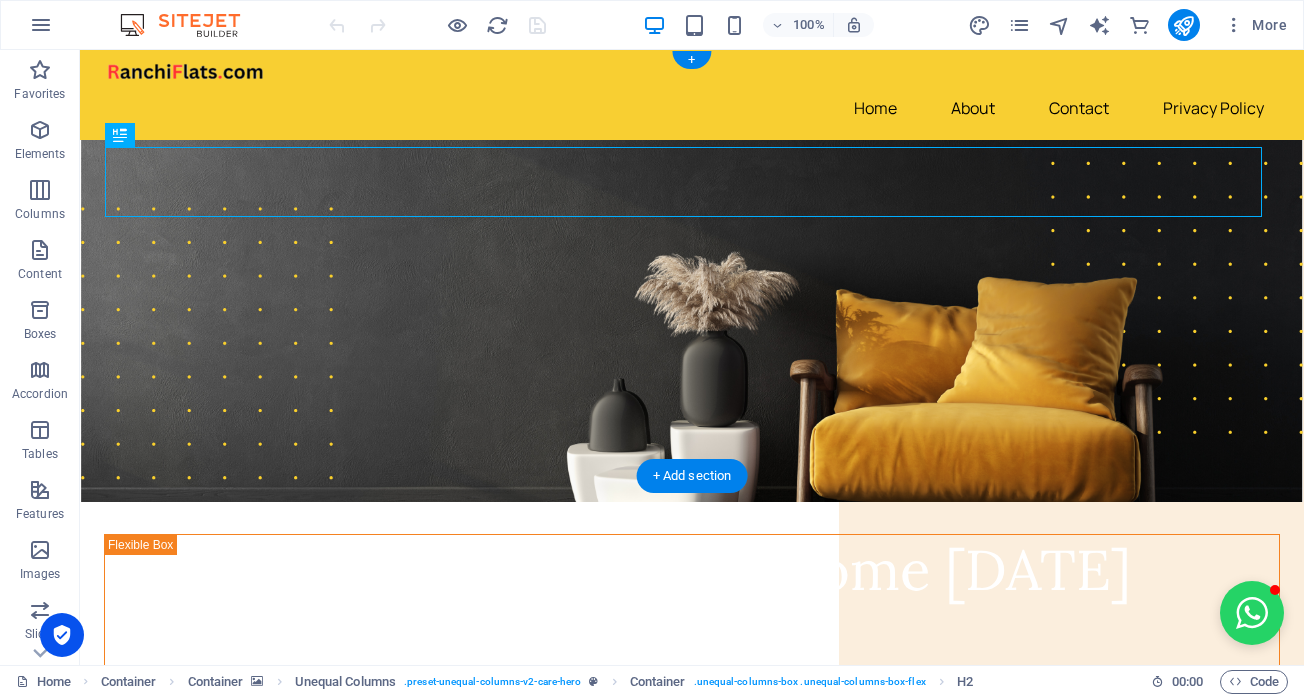 click at bounding box center [692, 321] 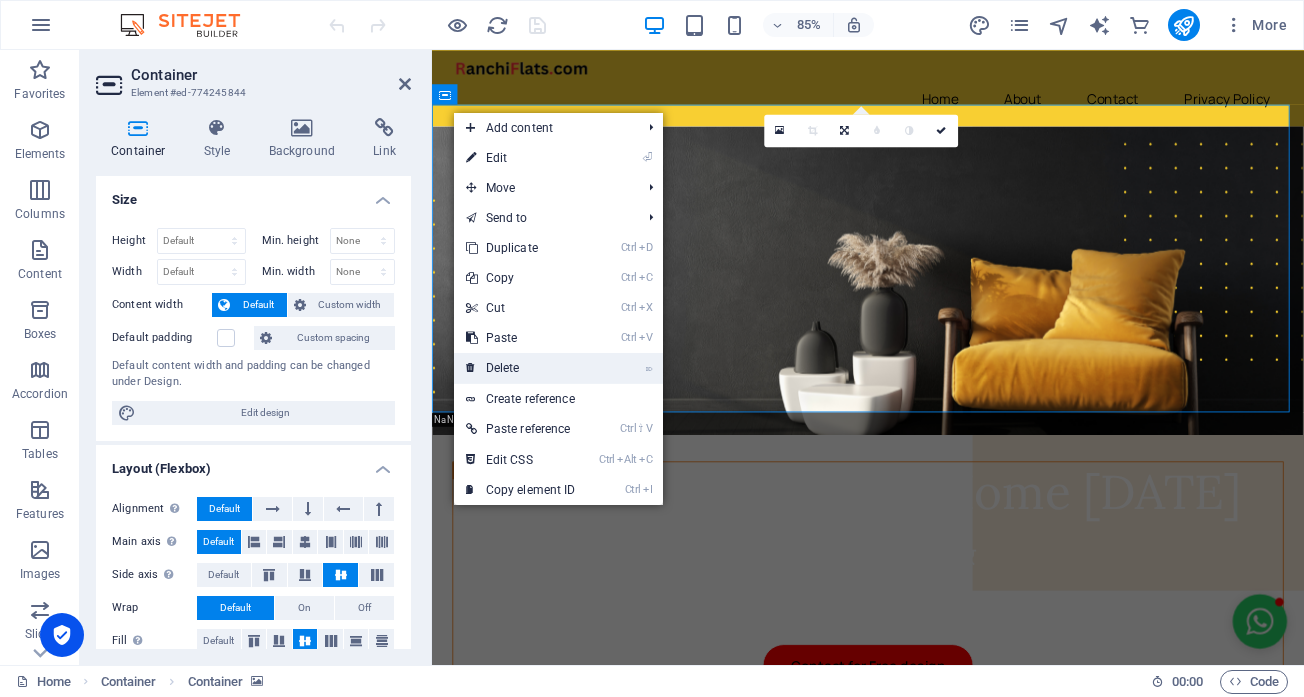 click on "⌦  Delete" at bounding box center [521, 368] 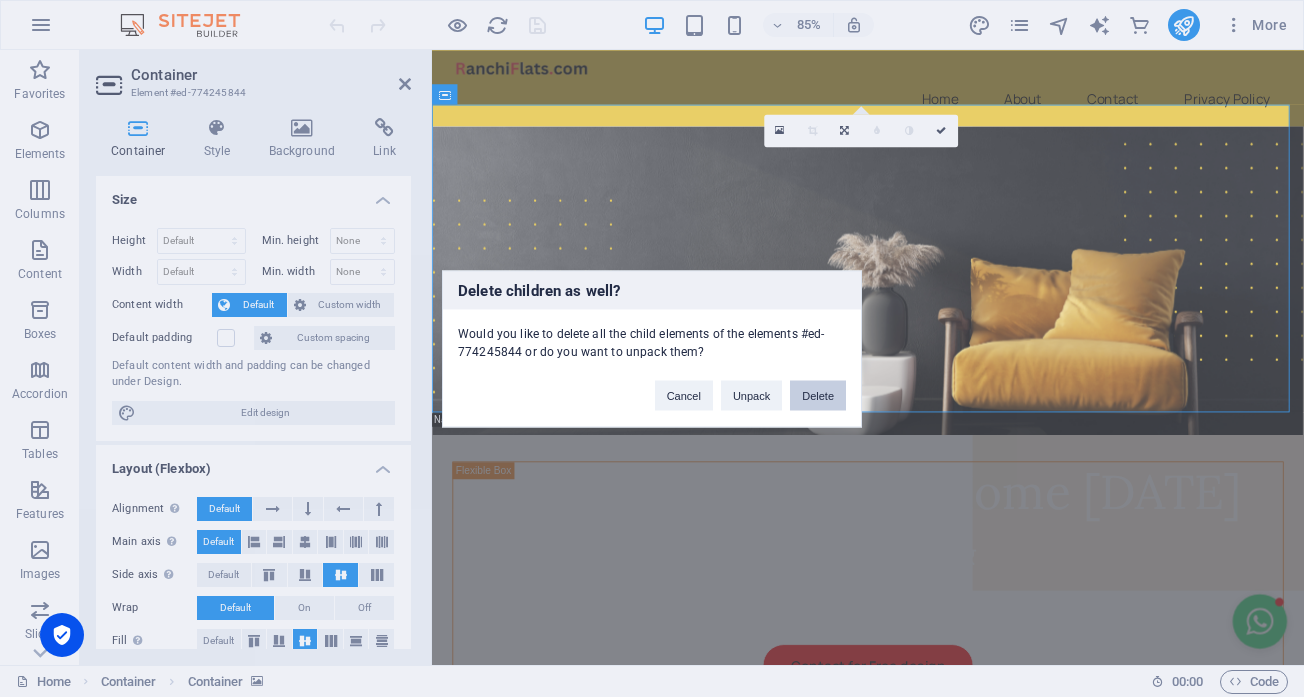 click on "Delete" at bounding box center [818, 395] 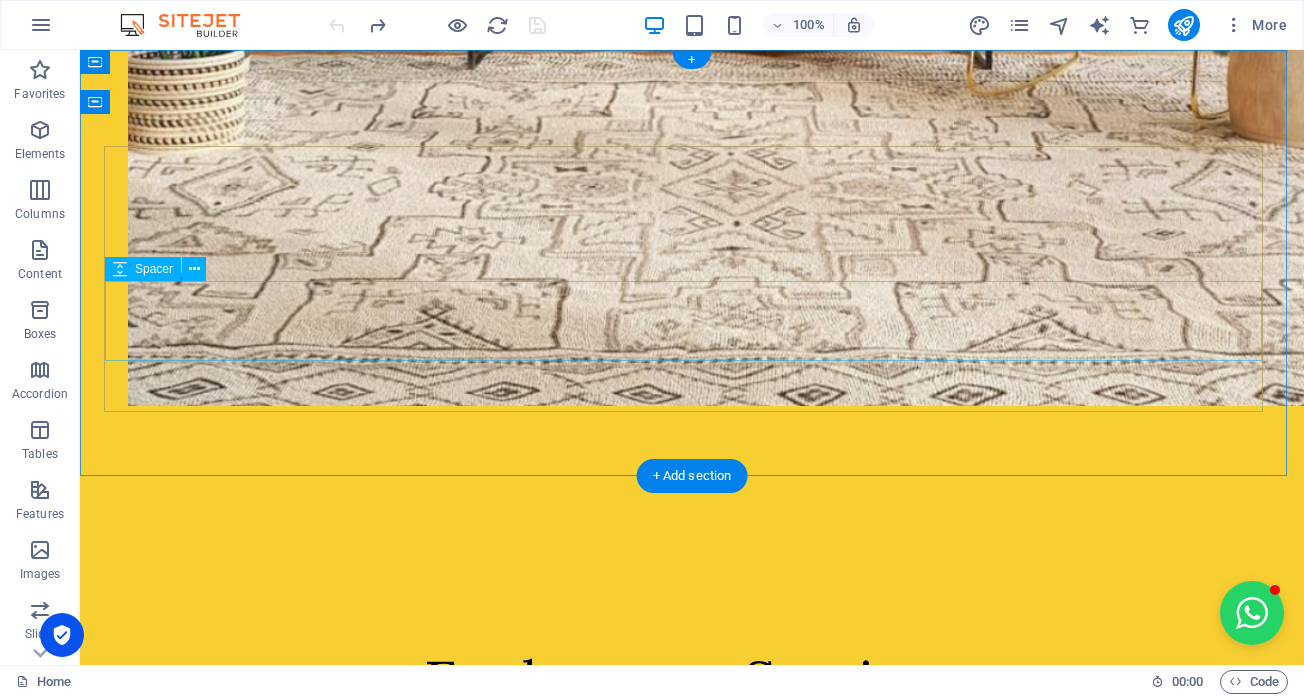 scroll, scrollTop: 0, scrollLeft: 0, axis: both 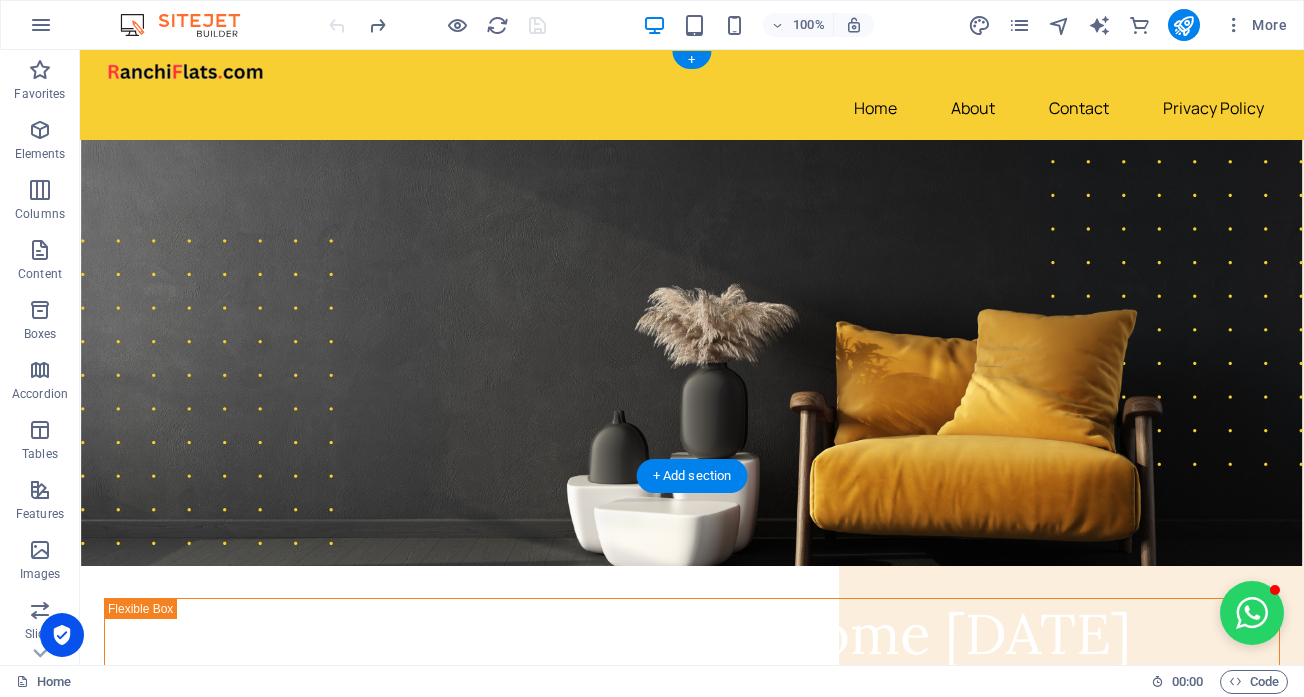 click at bounding box center (692, 353) 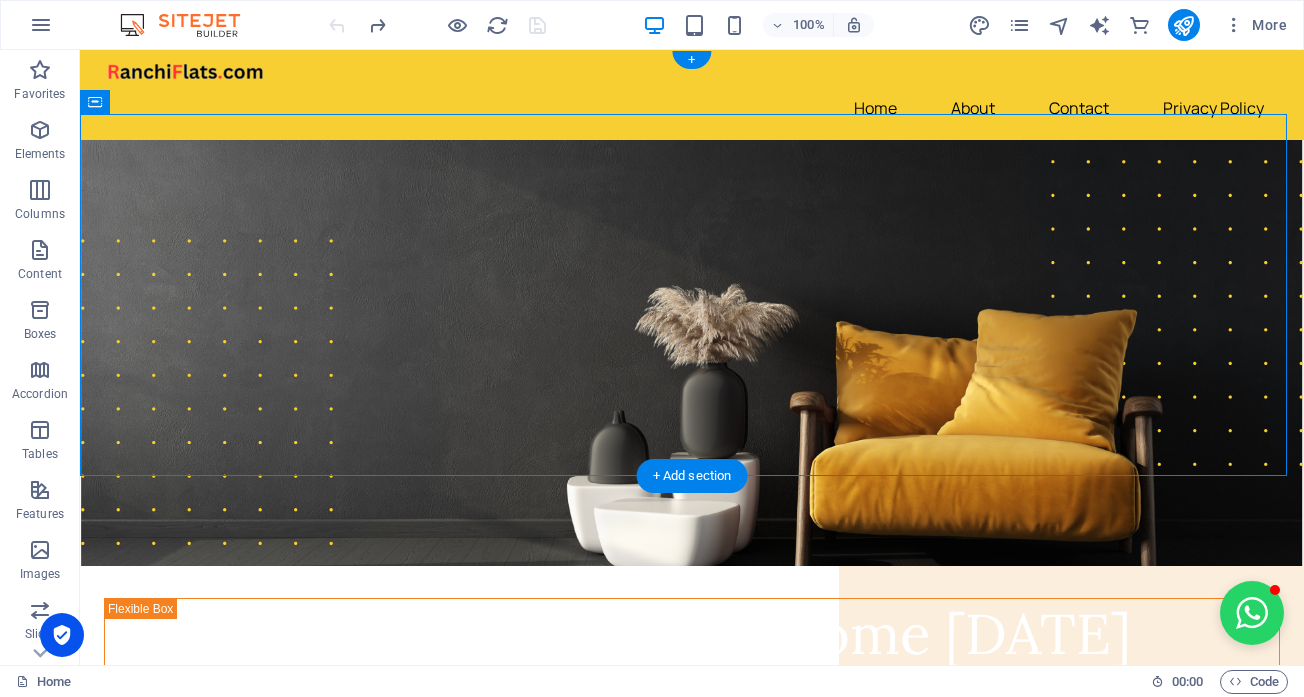 click at bounding box center (692, 353) 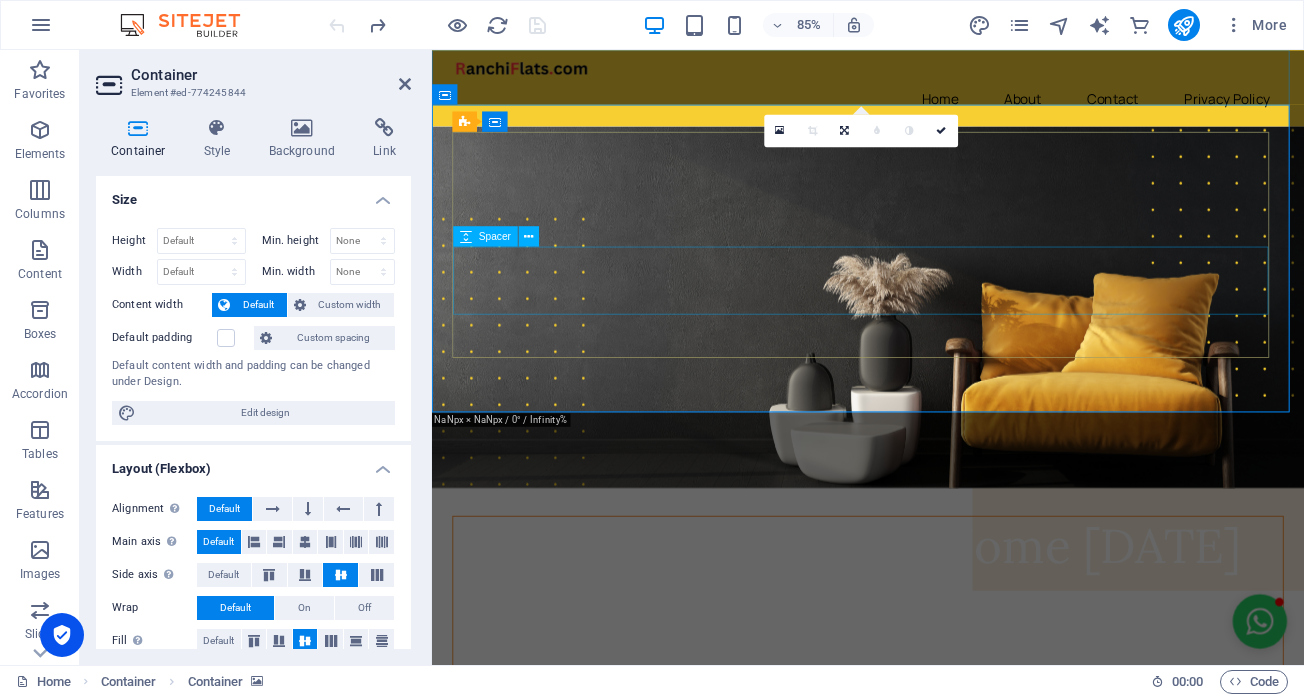 drag, startPoint x: 1102, startPoint y: 132, endPoint x: 1029, endPoint y: 332, distance: 212.90608 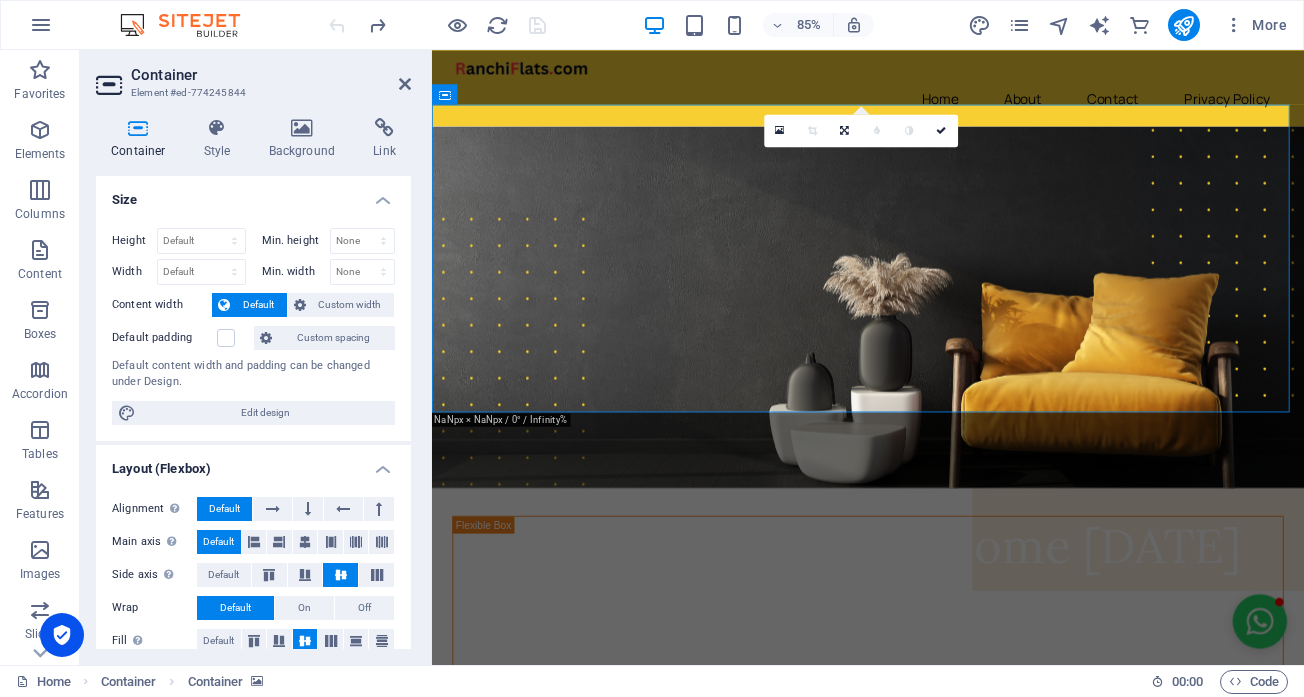 click at bounding box center (945, 353) 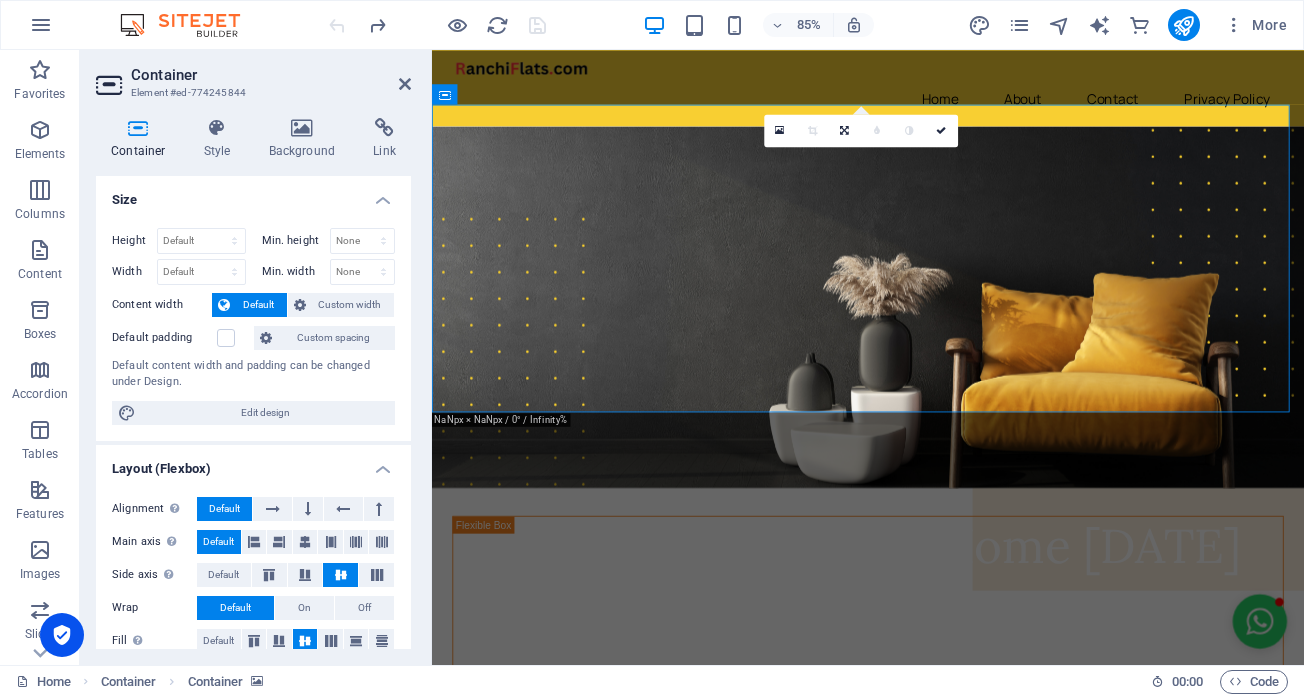 click at bounding box center [945, 353] 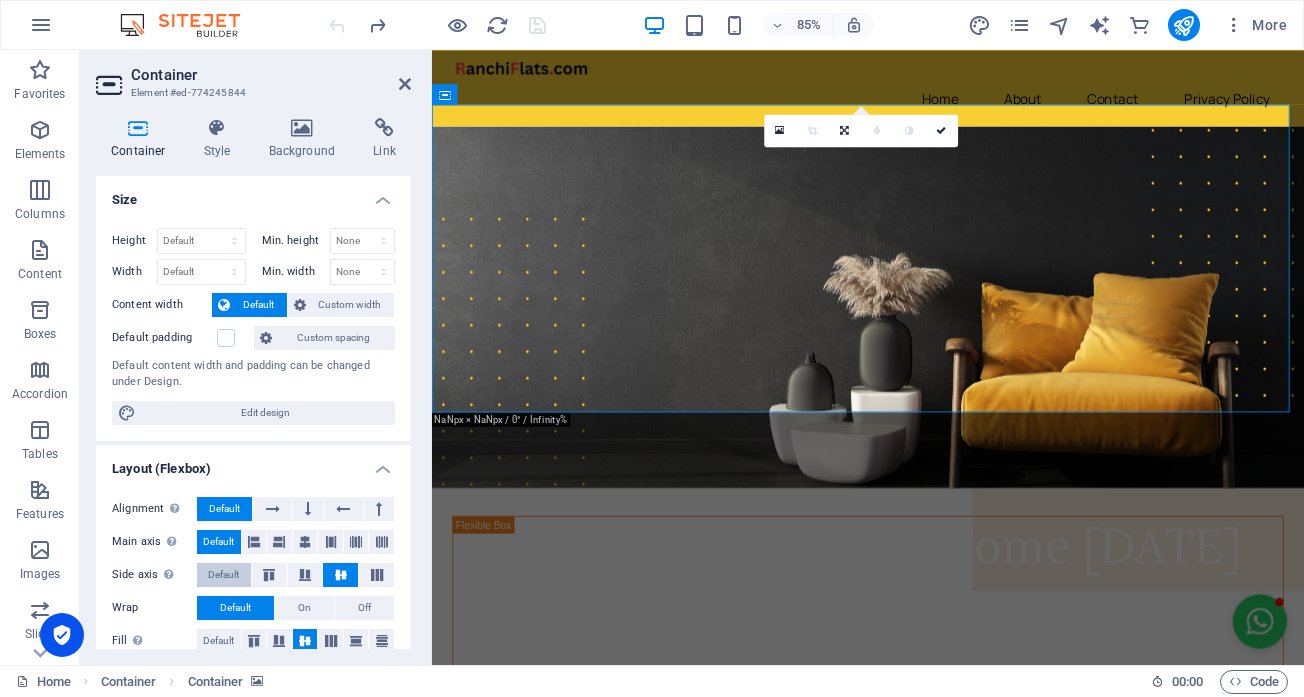 click on "Default" at bounding box center [223, 575] 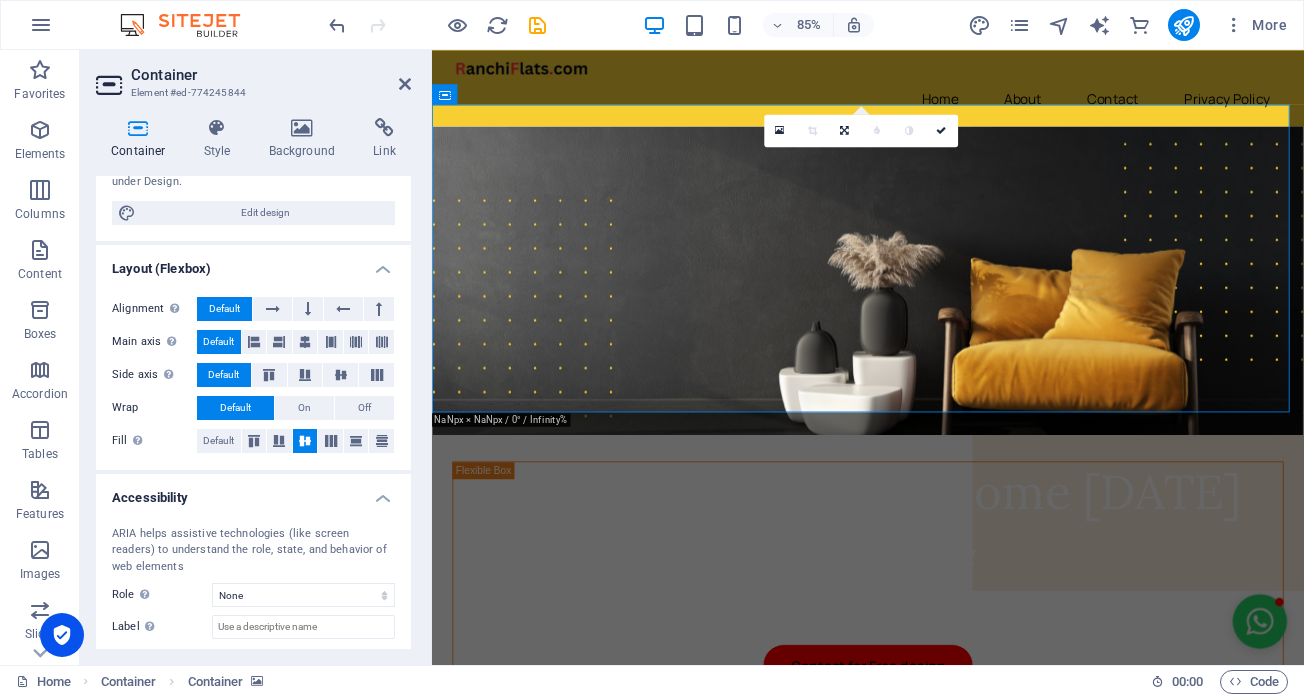 scroll, scrollTop: 302, scrollLeft: 0, axis: vertical 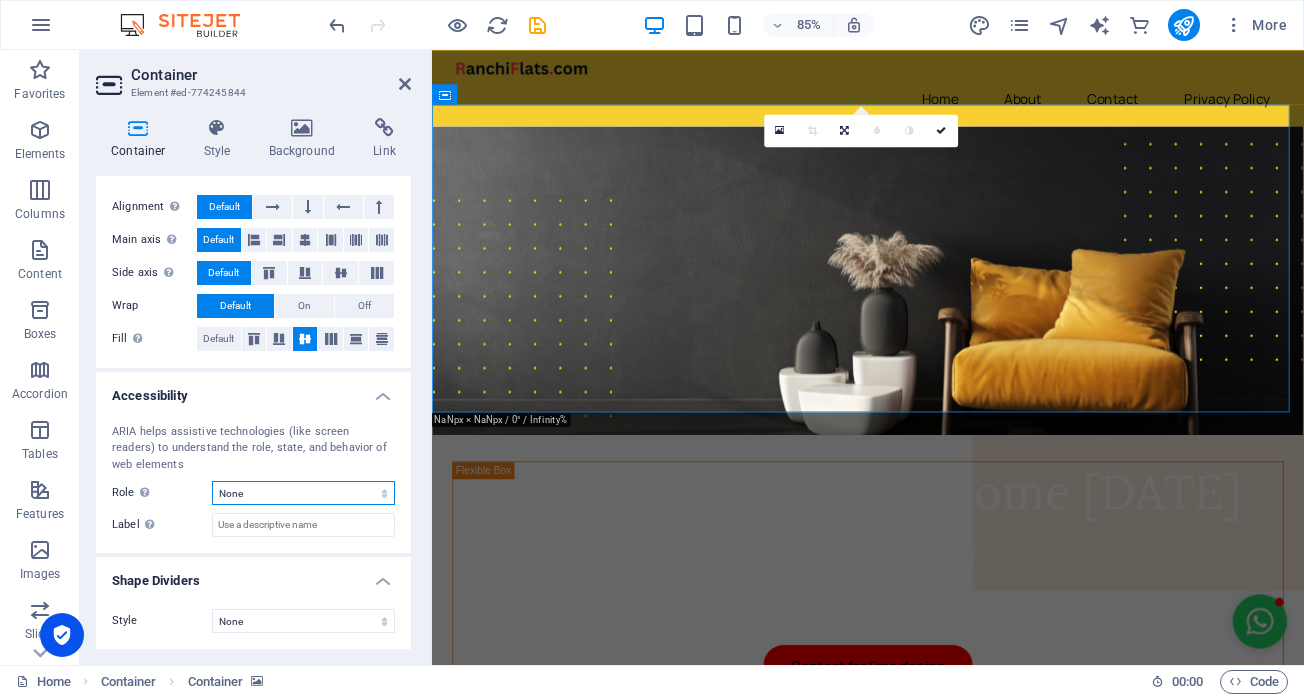 click on "None Alert Article Banner Comment Complementary Dialog Footer Header Marquee Presentation Region Section Separator Status Timer" at bounding box center (303, 493) 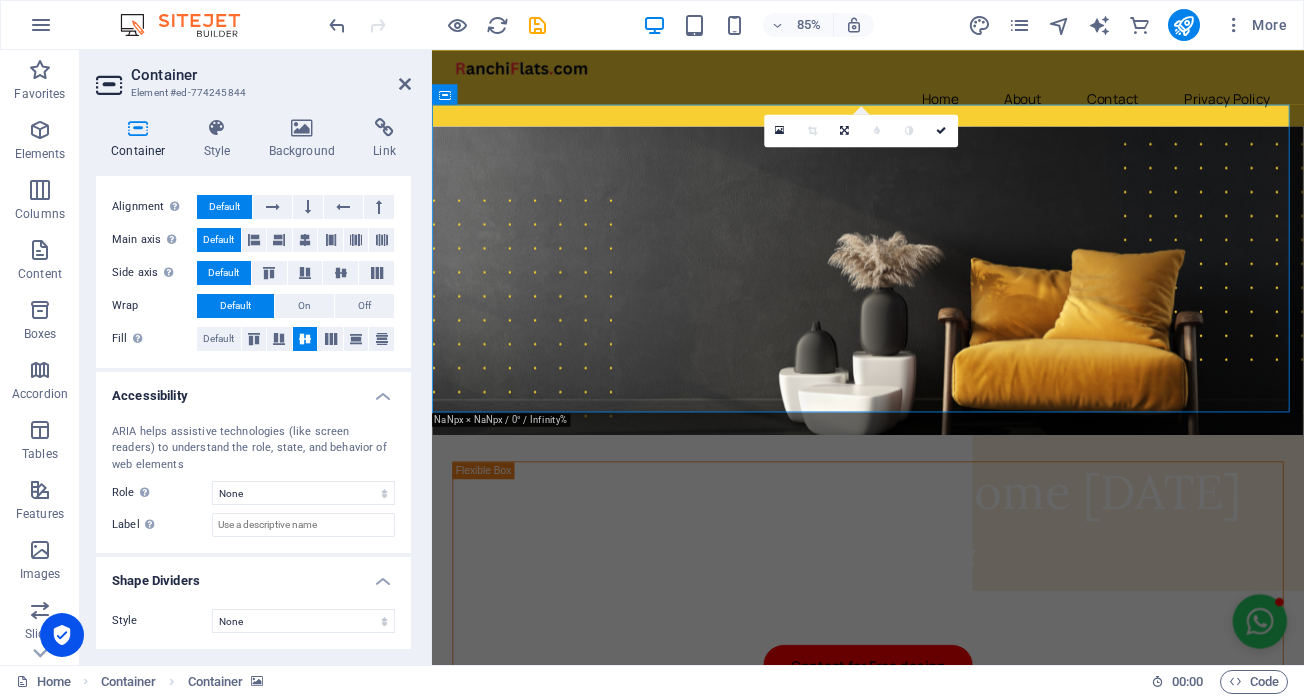 click on "Label Use the  ARIA label  to provide a clear and descriptive name for elements that aren not self-explanatory on their own." at bounding box center (162, 525) 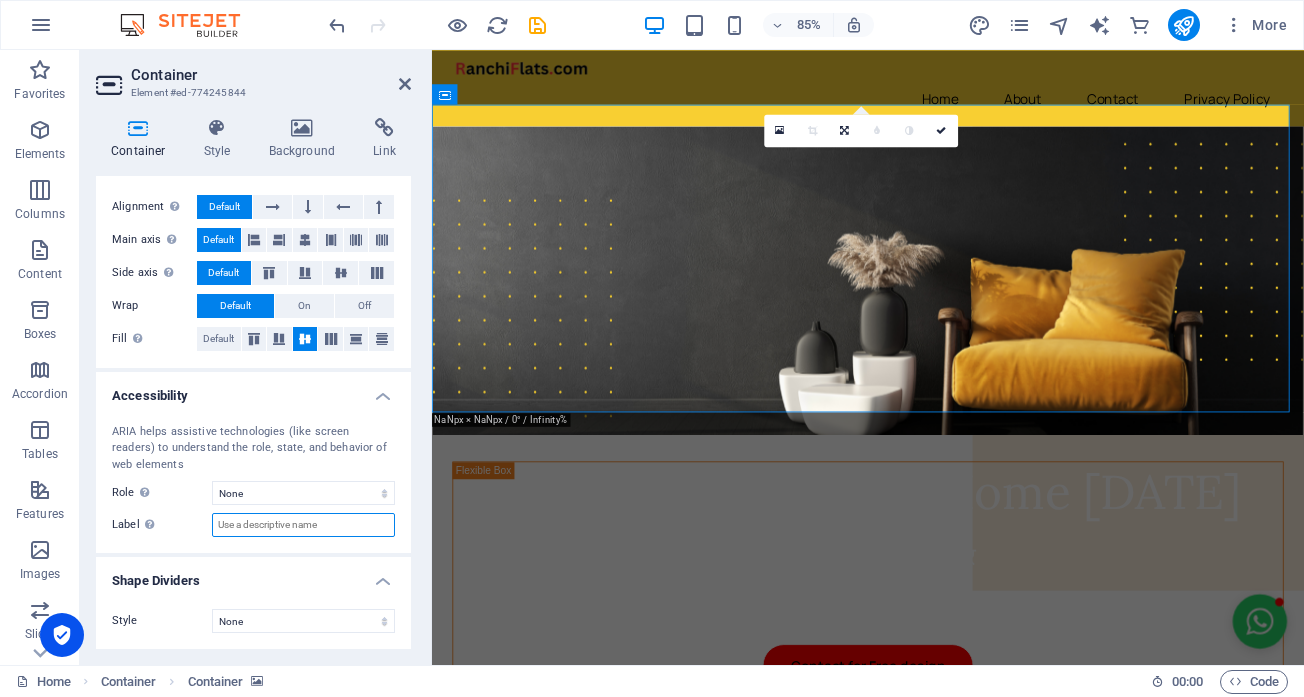 click on "Label Use the  ARIA label  to provide a clear and descriptive name for elements that aren not self-explanatory on their own." at bounding box center [303, 525] 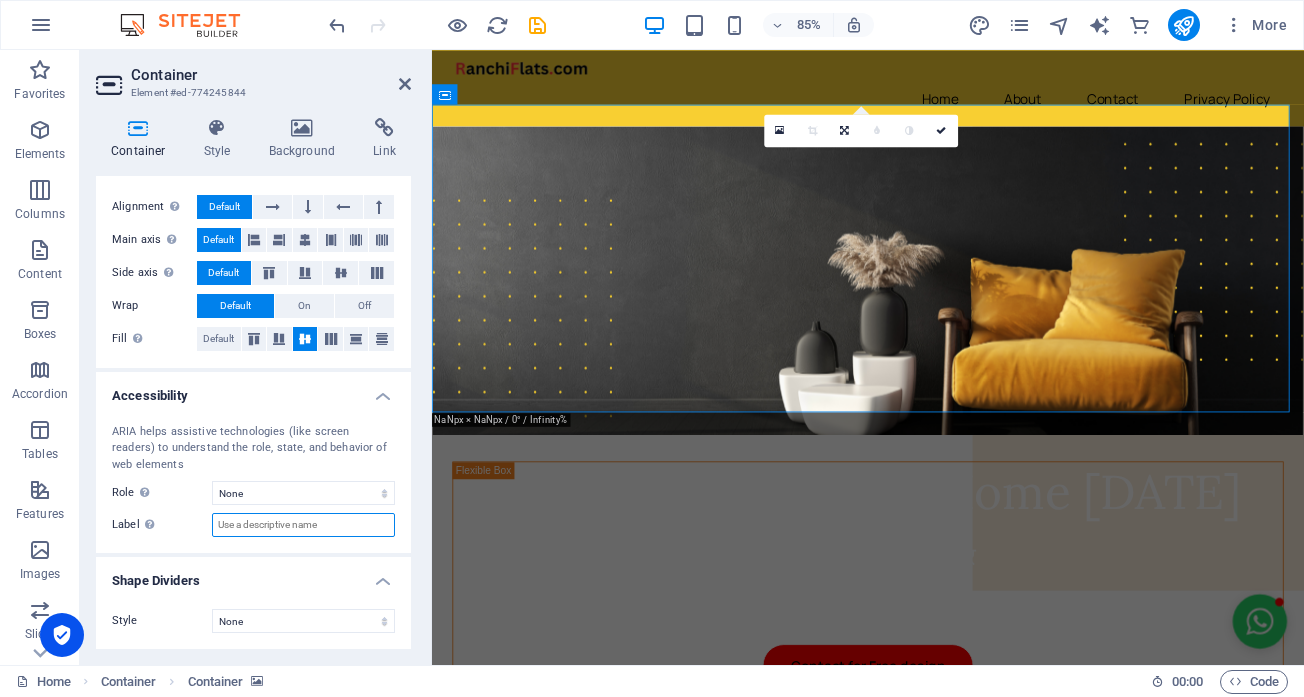 scroll, scrollTop: 0, scrollLeft: 0, axis: both 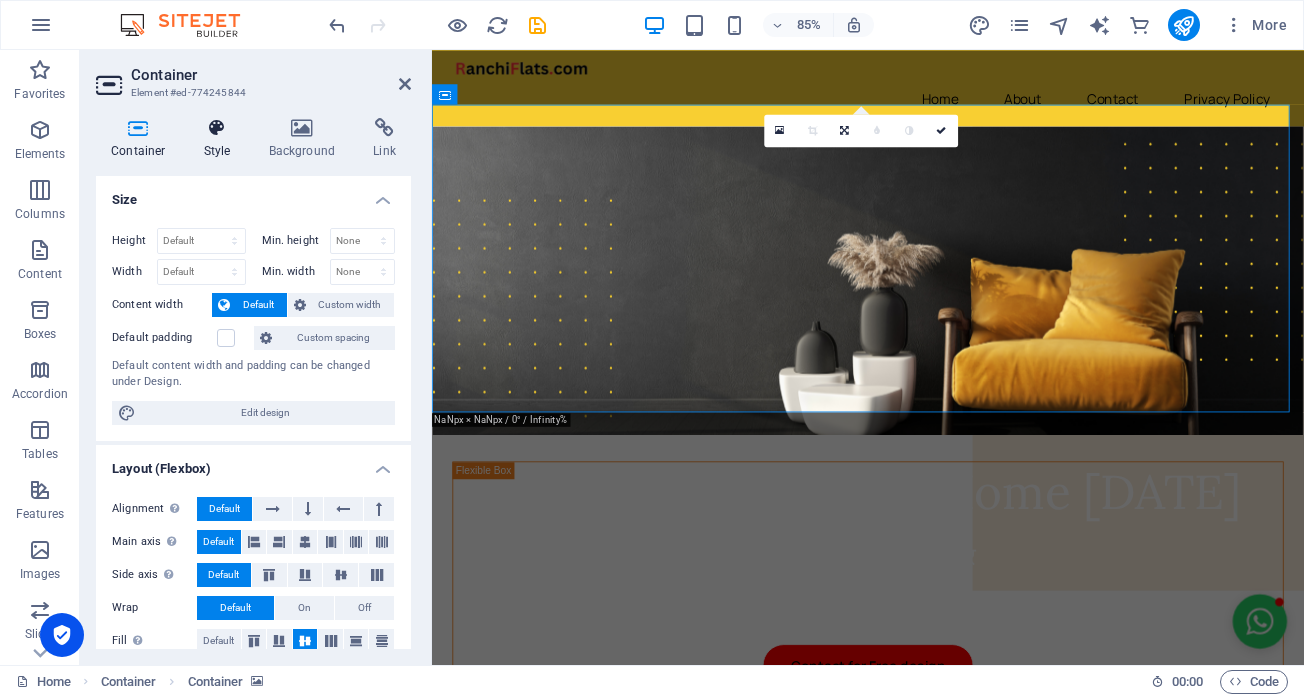 click at bounding box center (217, 128) 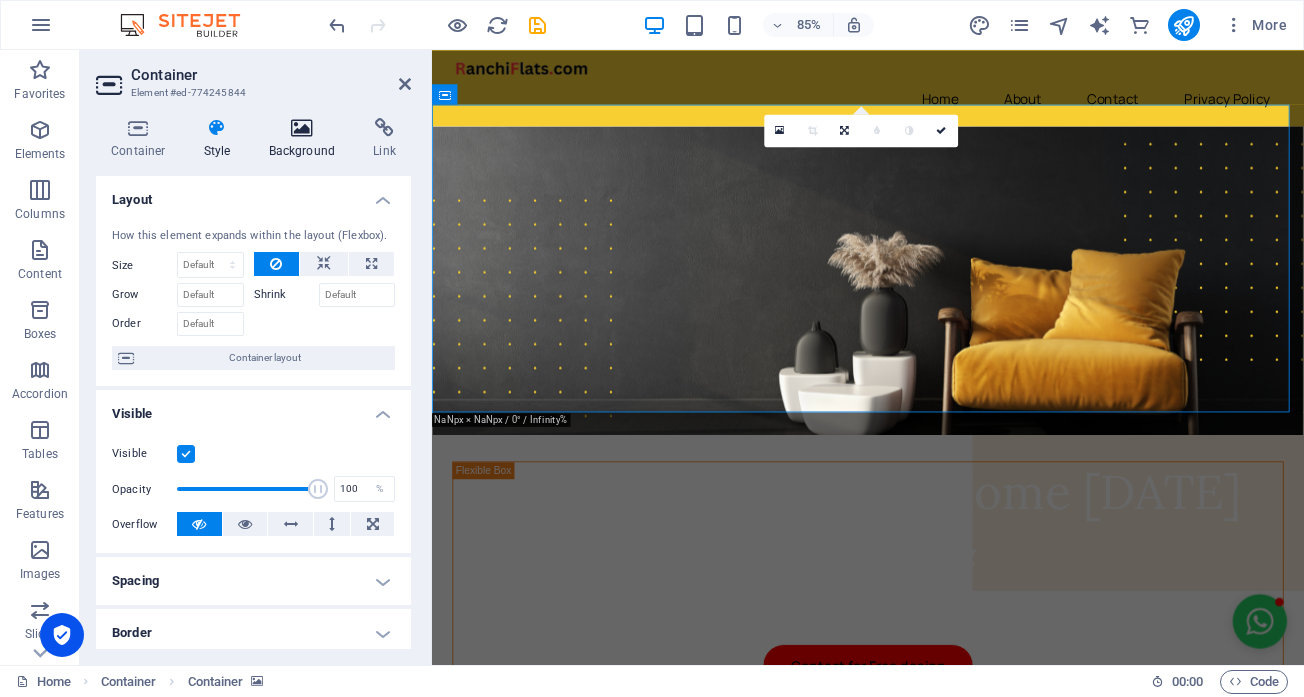 click on "Background" at bounding box center [306, 139] 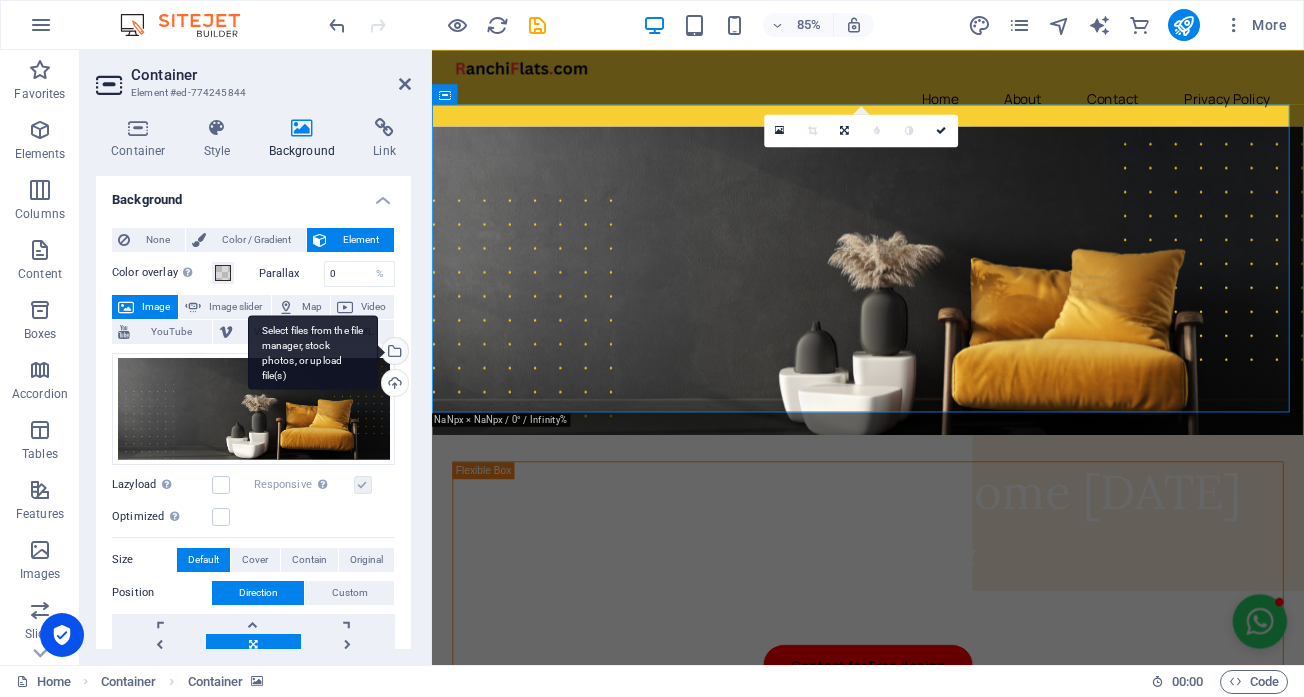 click on "Select files from the file manager, stock photos, or upload file(s)" at bounding box center (393, 353) 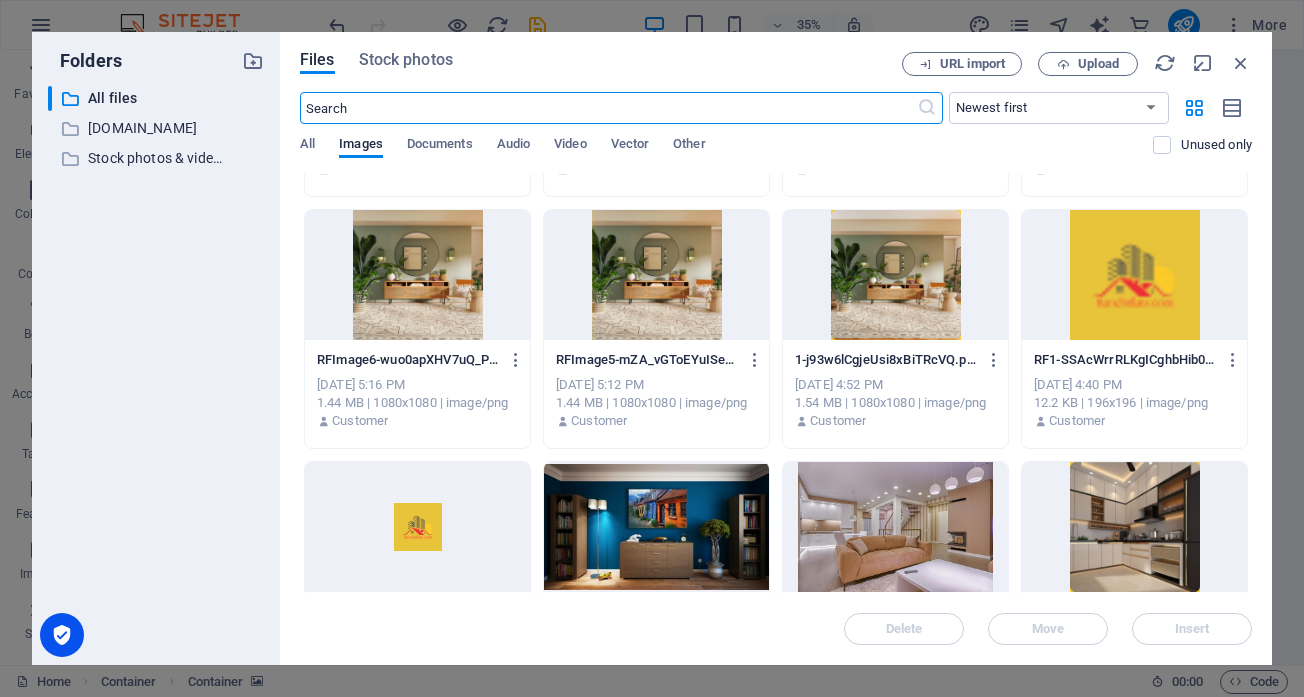 scroll, scrollTop: 300, scrollLeft: 0, axis: vertical 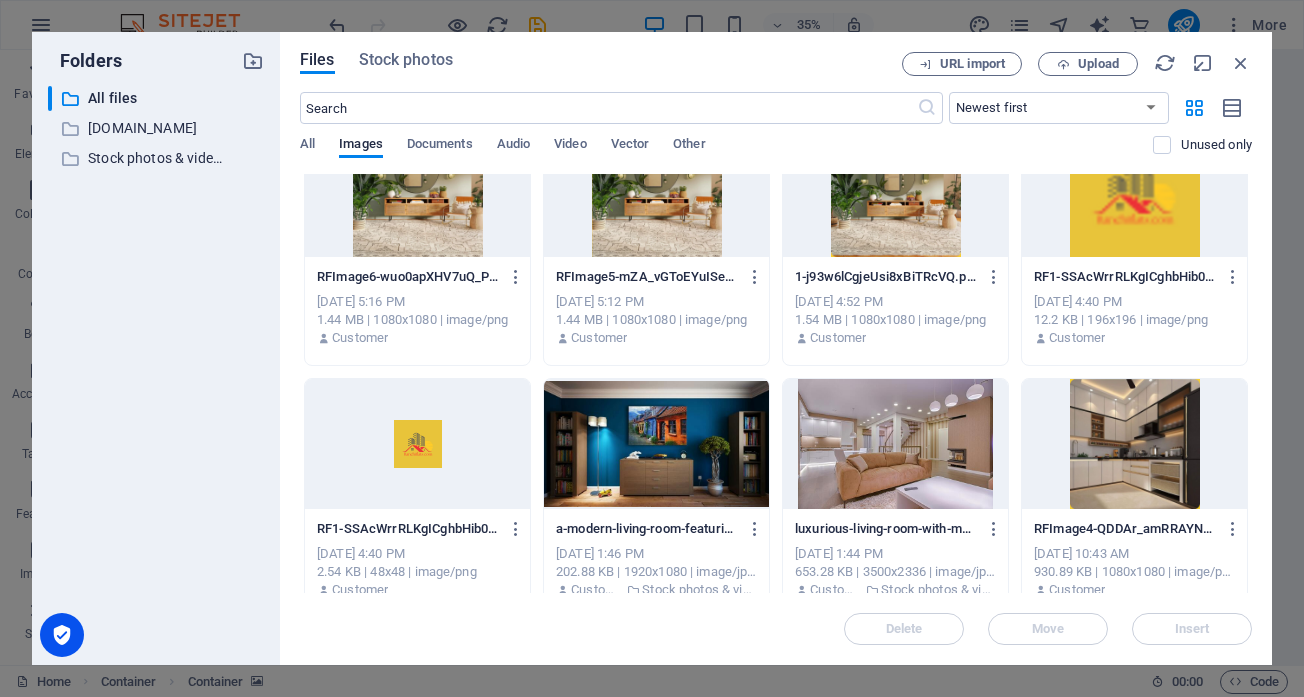 click at bounding box center [656, 444] 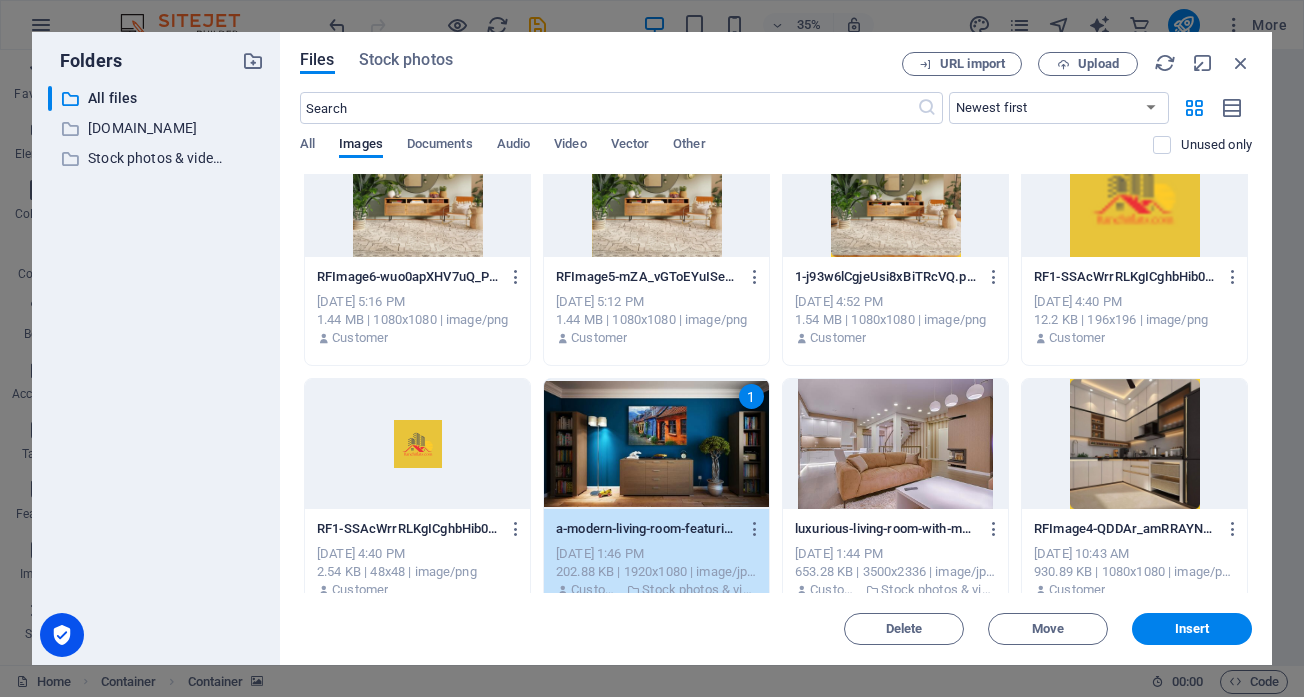 click at bounding box center [895, 444] 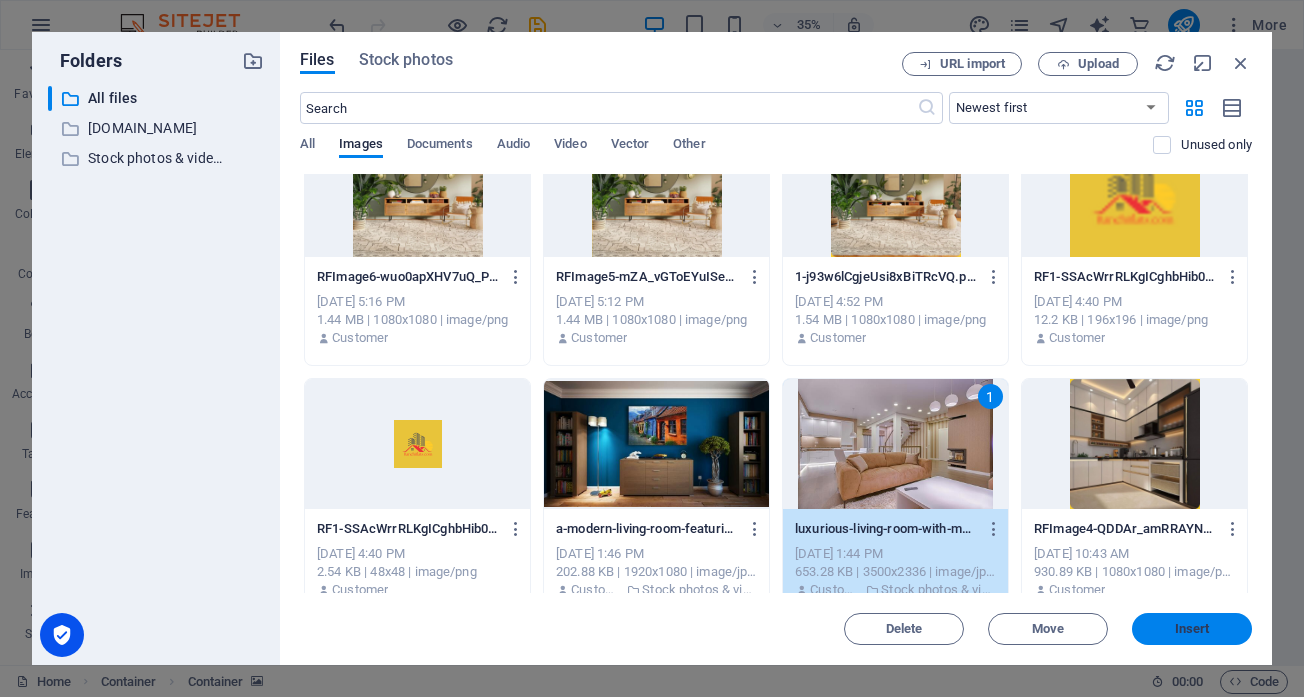 click on "Insert" at bounding box center [1192, 629] 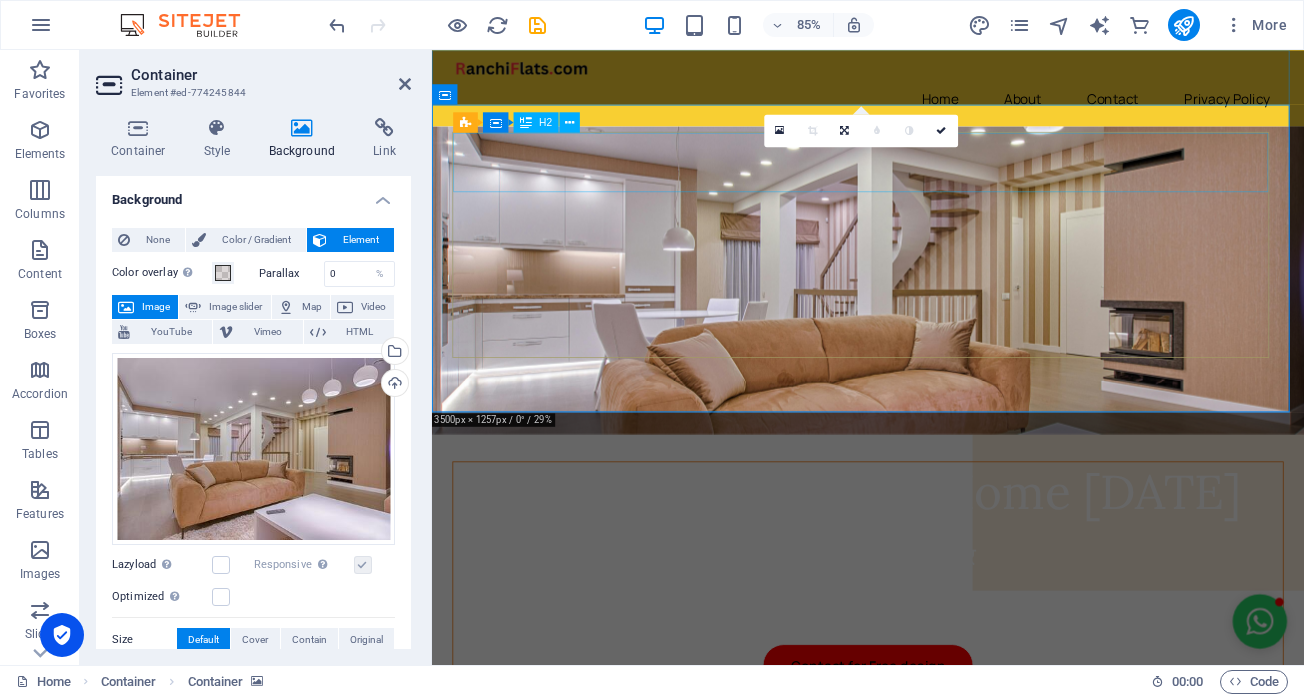 click on "Design Your Dream Home [DATE]" at bounding box center (945, 570) 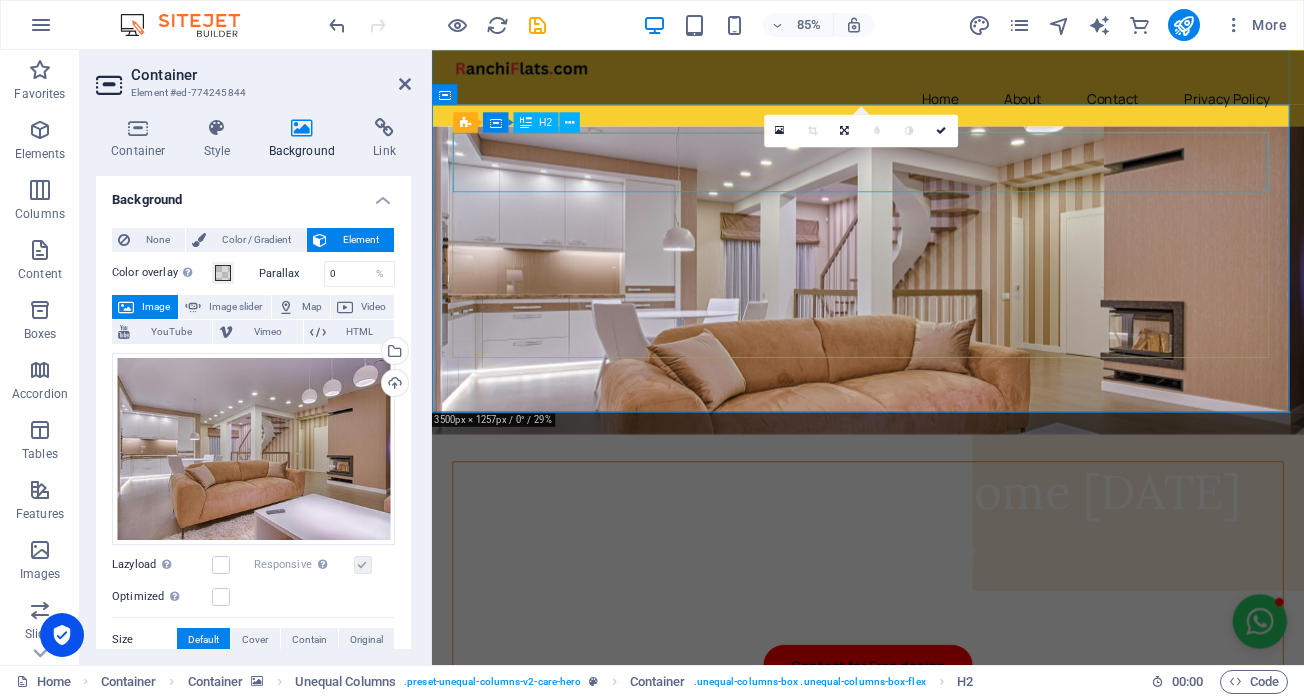 click on "Design Your Dream Home [DATE]" at bounding box center (945, 570) 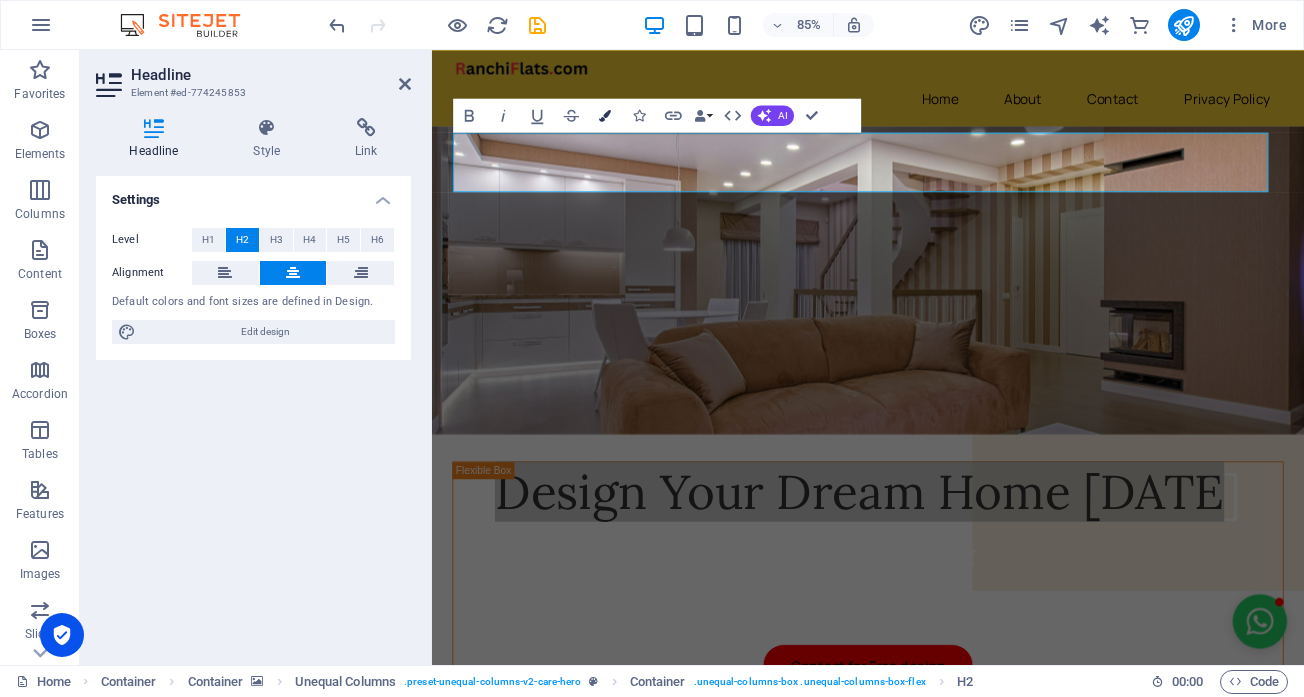 click at bounding box center (605, 116) 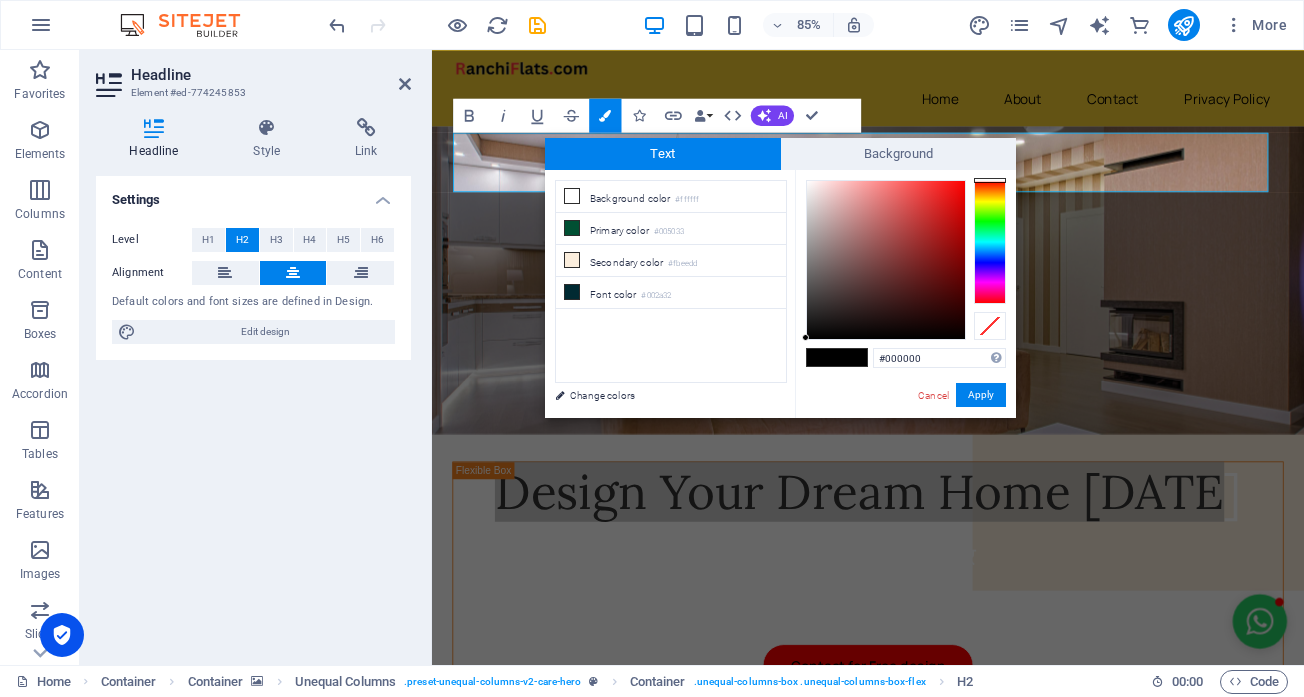drag, startPoint x: 820, startPoint y: 314, endPoint x: 786, endPoint y: 342, distance: 44.04543 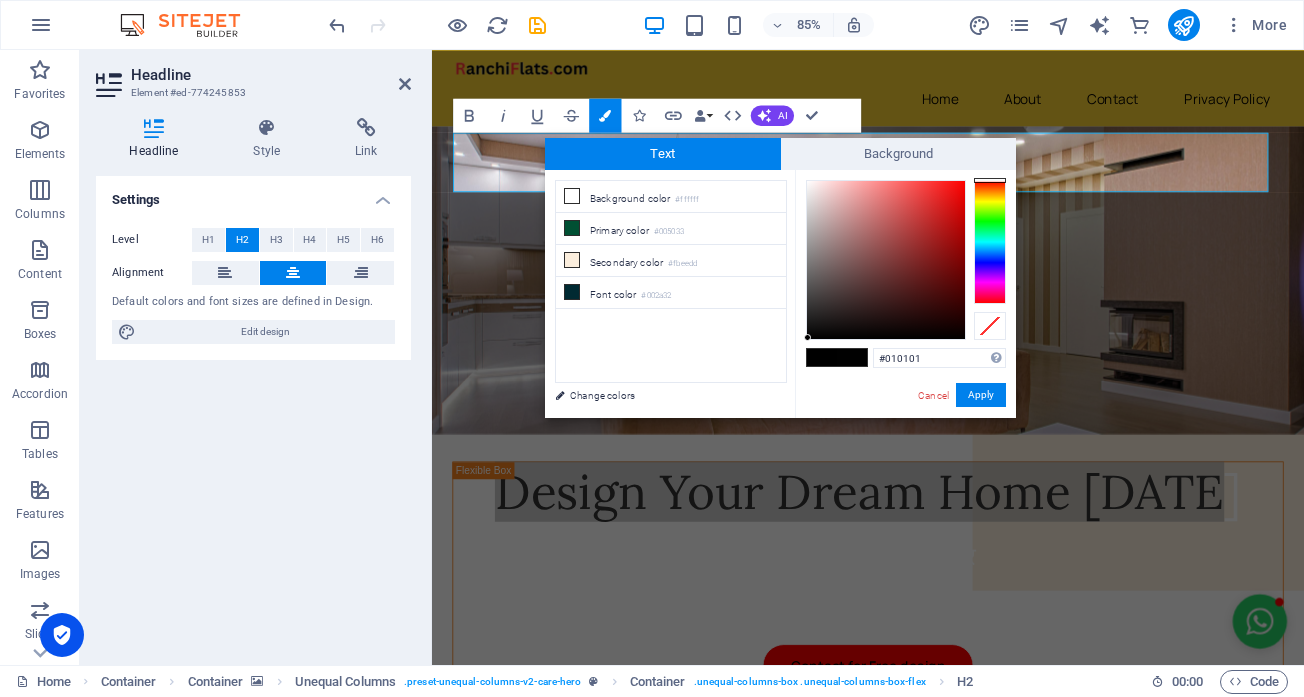 type on "#000000" 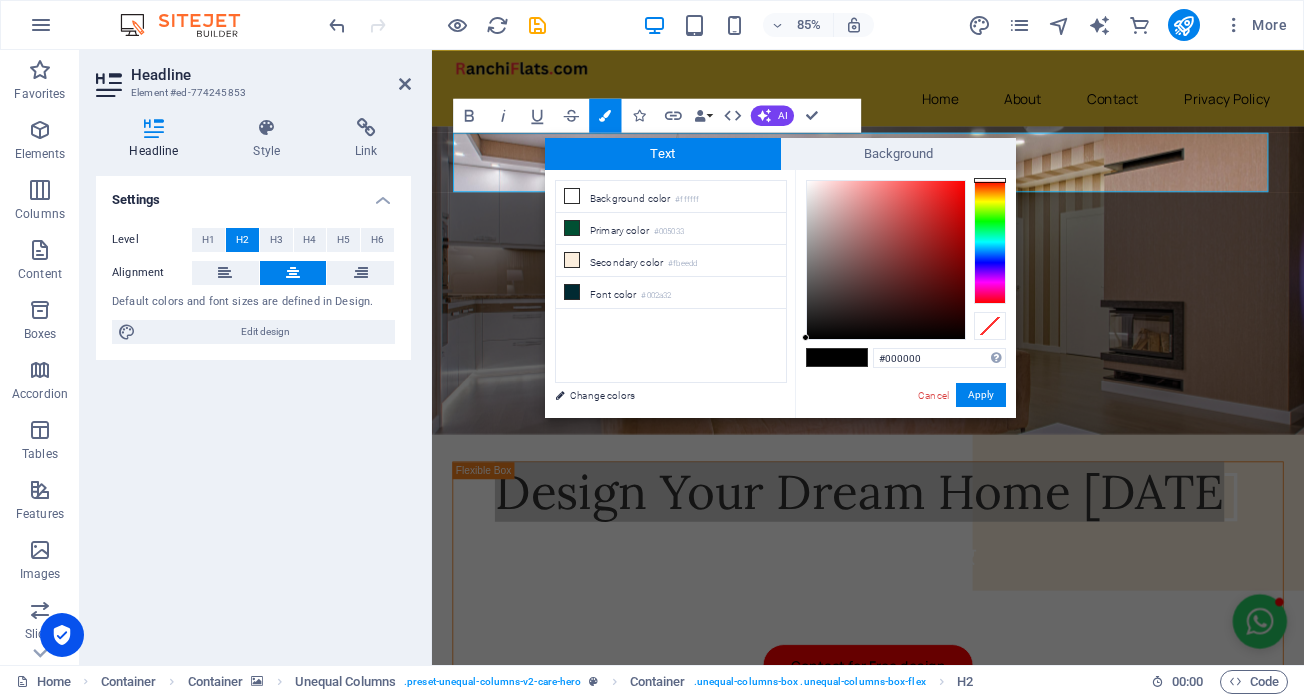 click at bounding box center (805, 337) 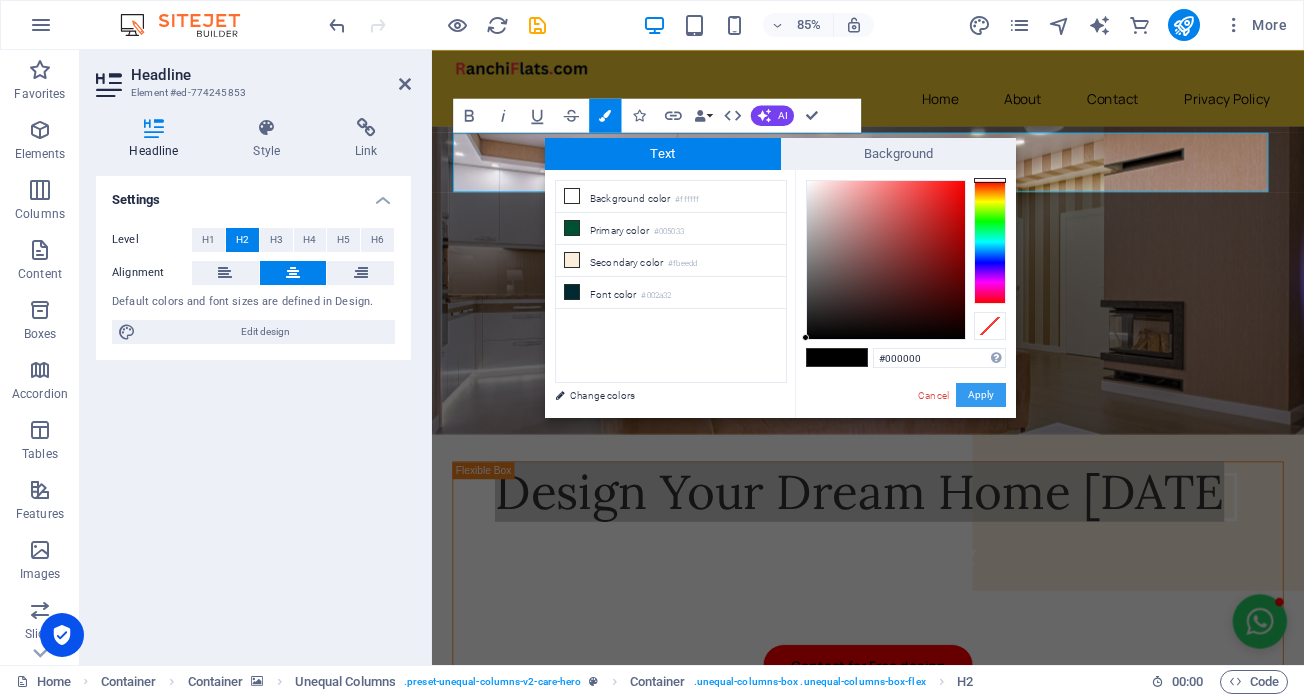 click on "Apply" at bounding box center (981, 395) 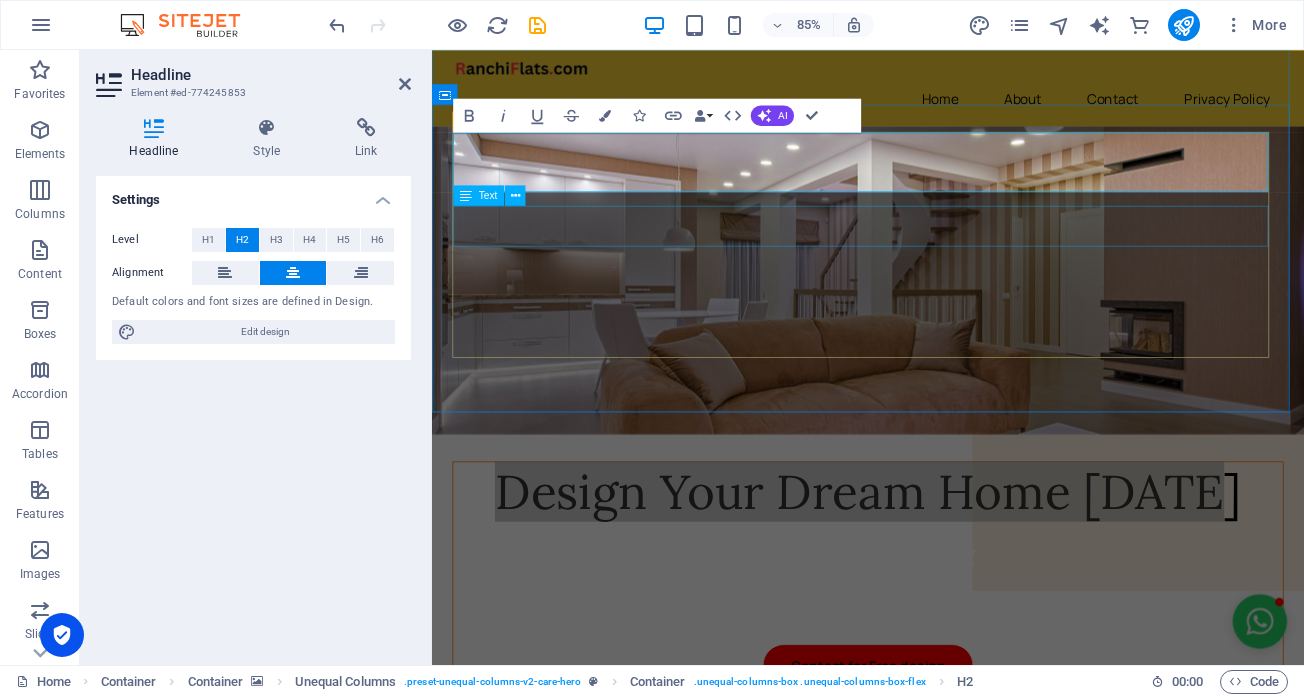 click on "बदले अपने घर की तस्वीर" at bounding box center (945, 645) 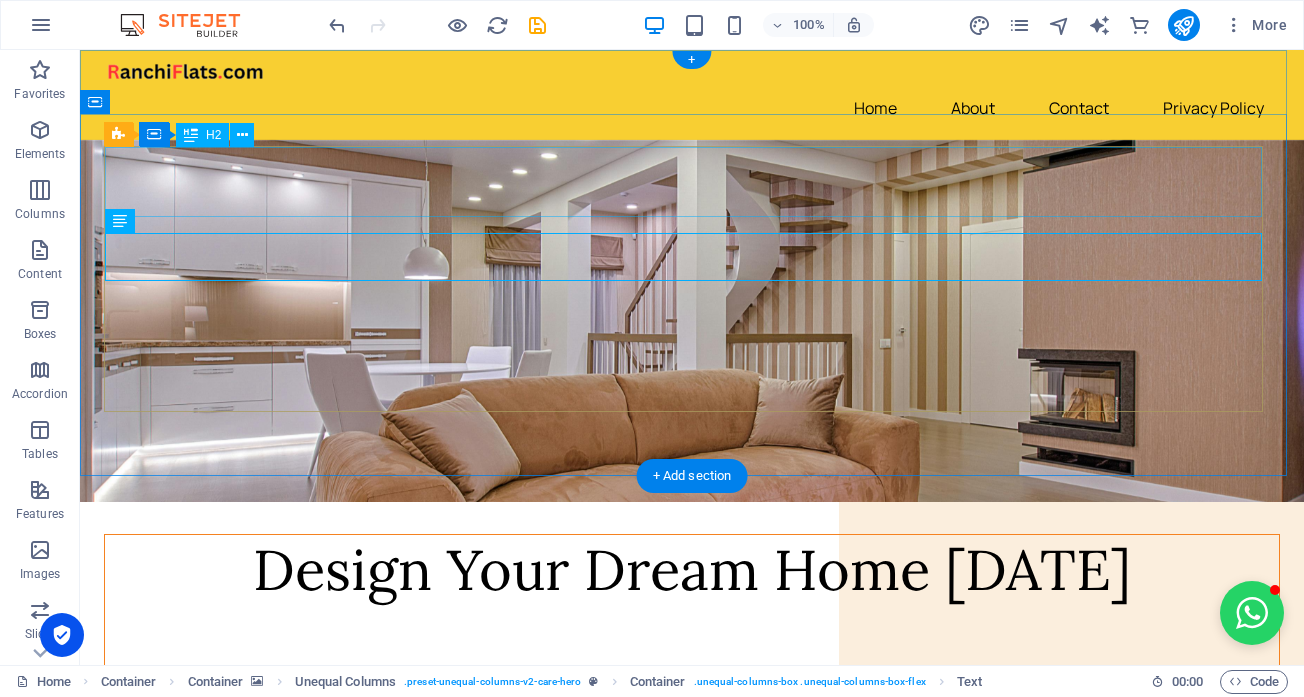 click on "Design Your Dream Home [DATE]" at bounding box center (692, 570) 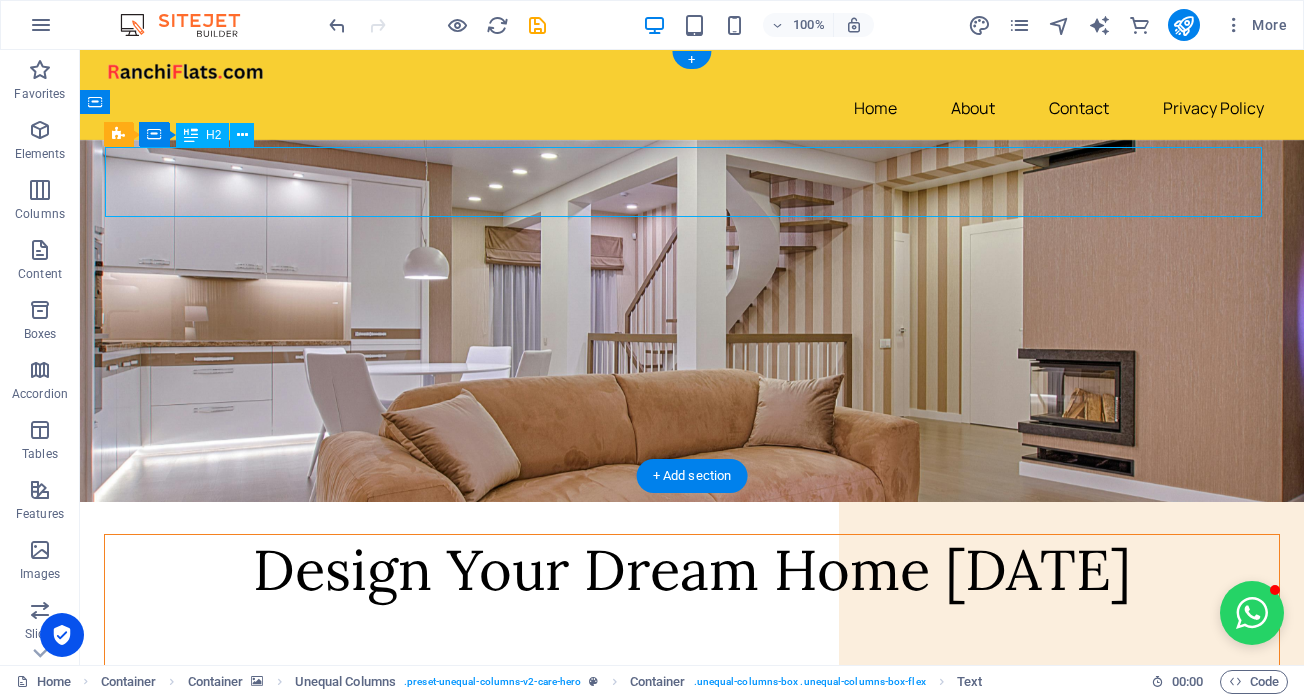 click on "Design Your Dream Home [DATE]" at bounding box center (692, 570) 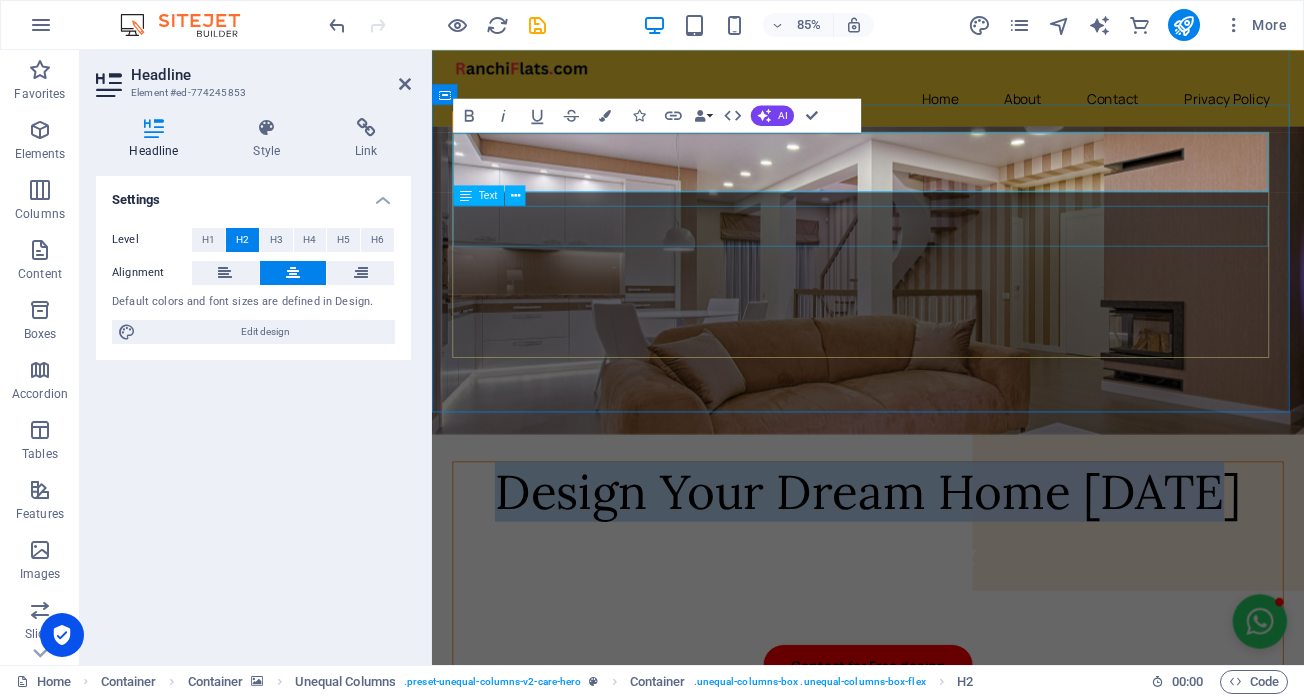 click on "बदले अपने घर की तस्वीर" at bounding box center [945, 645] 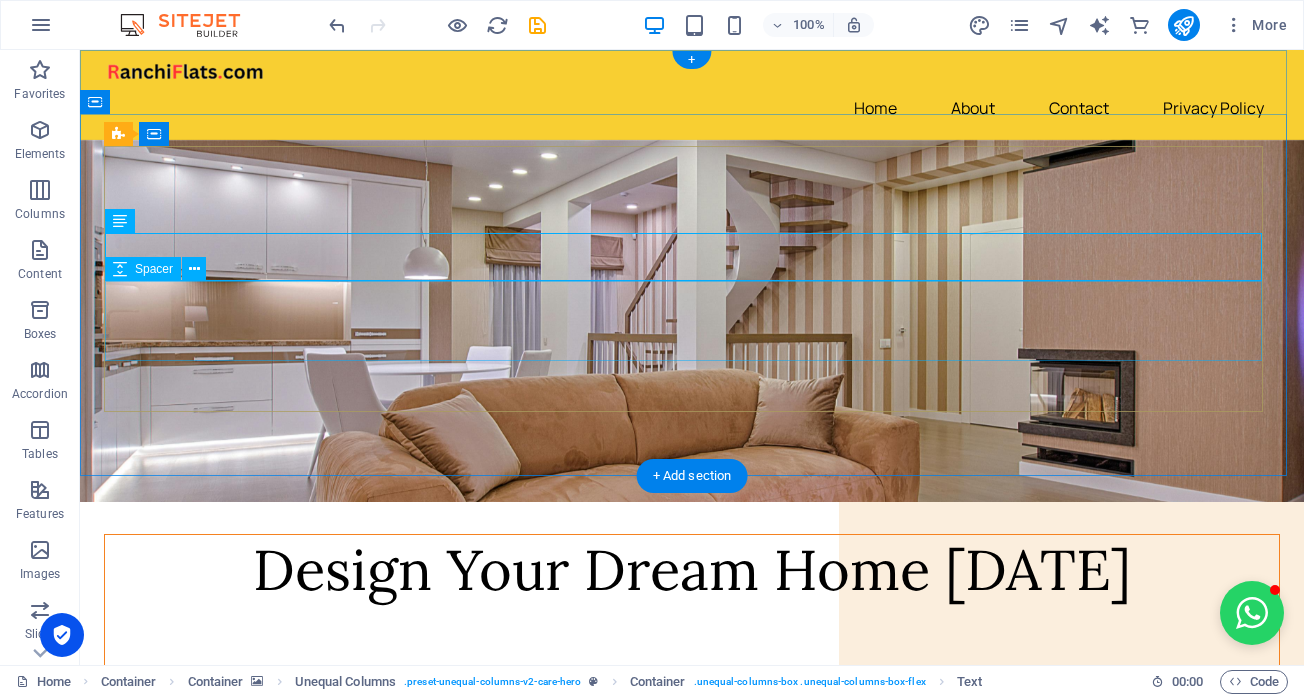 click at bounding box center (692, 709) 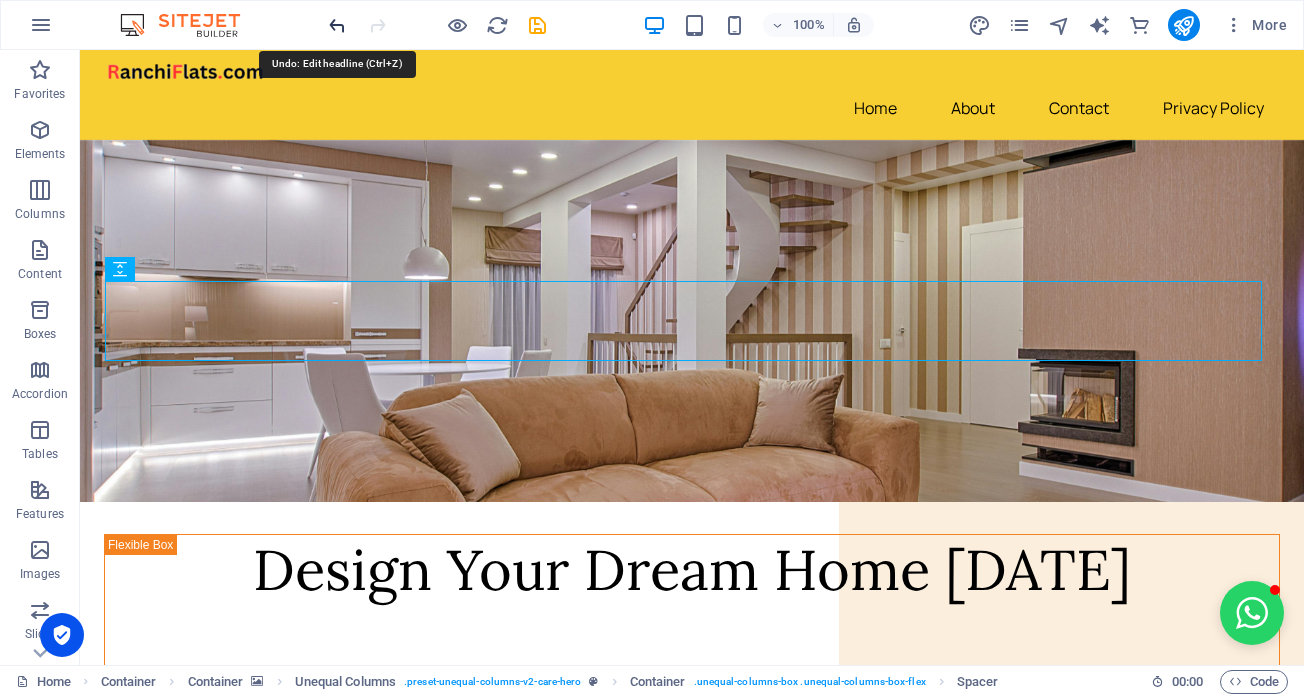 click at bounding box center [337, 25] 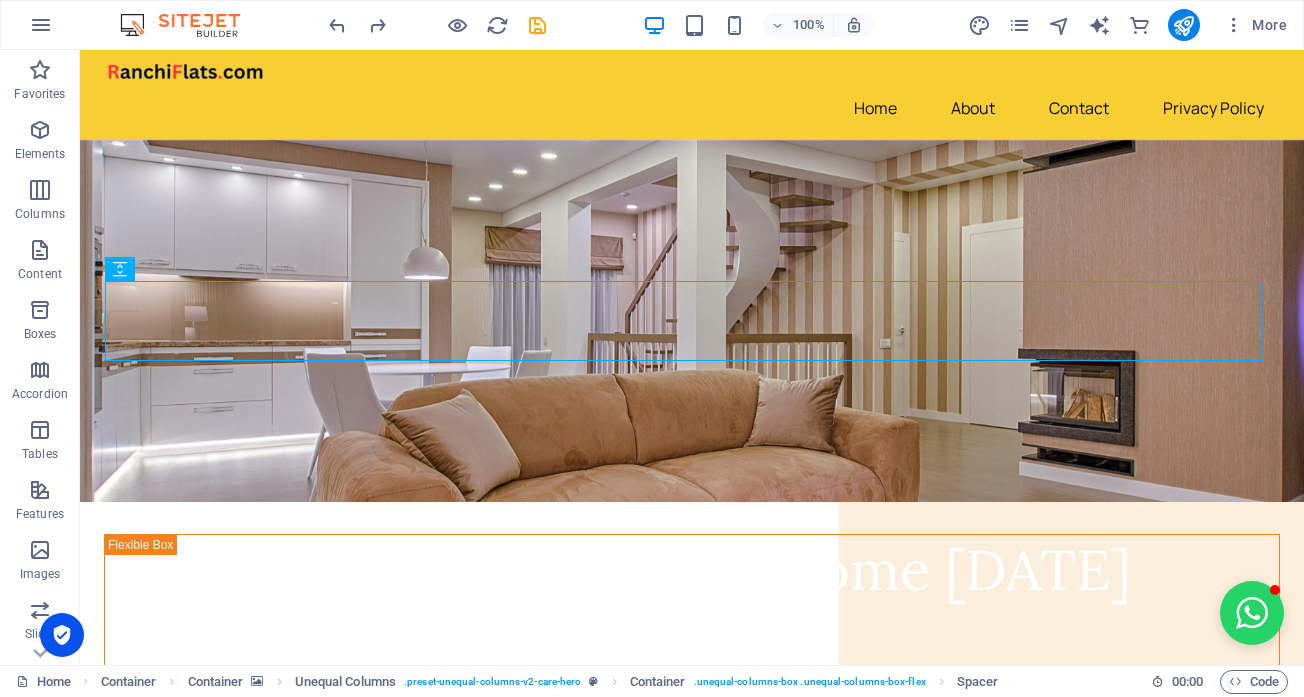 click on "100% More" at bounding box center (810, 25) 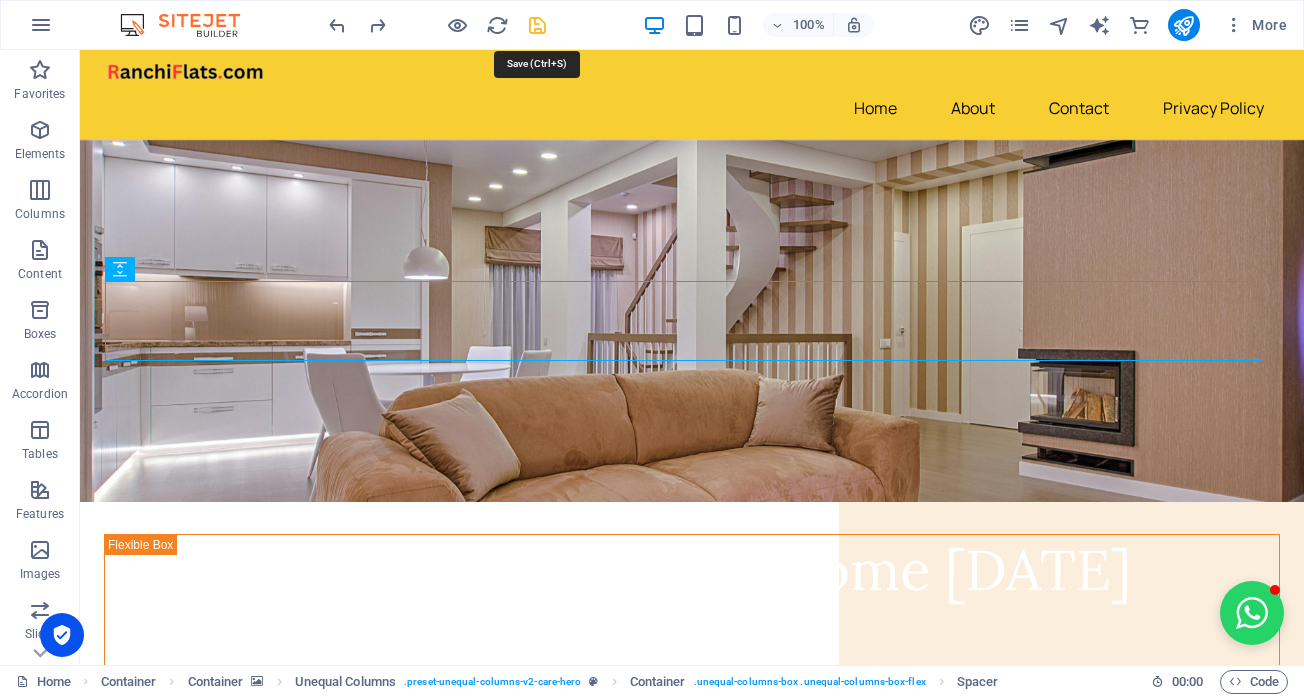 click at bounding box center [537, 25] 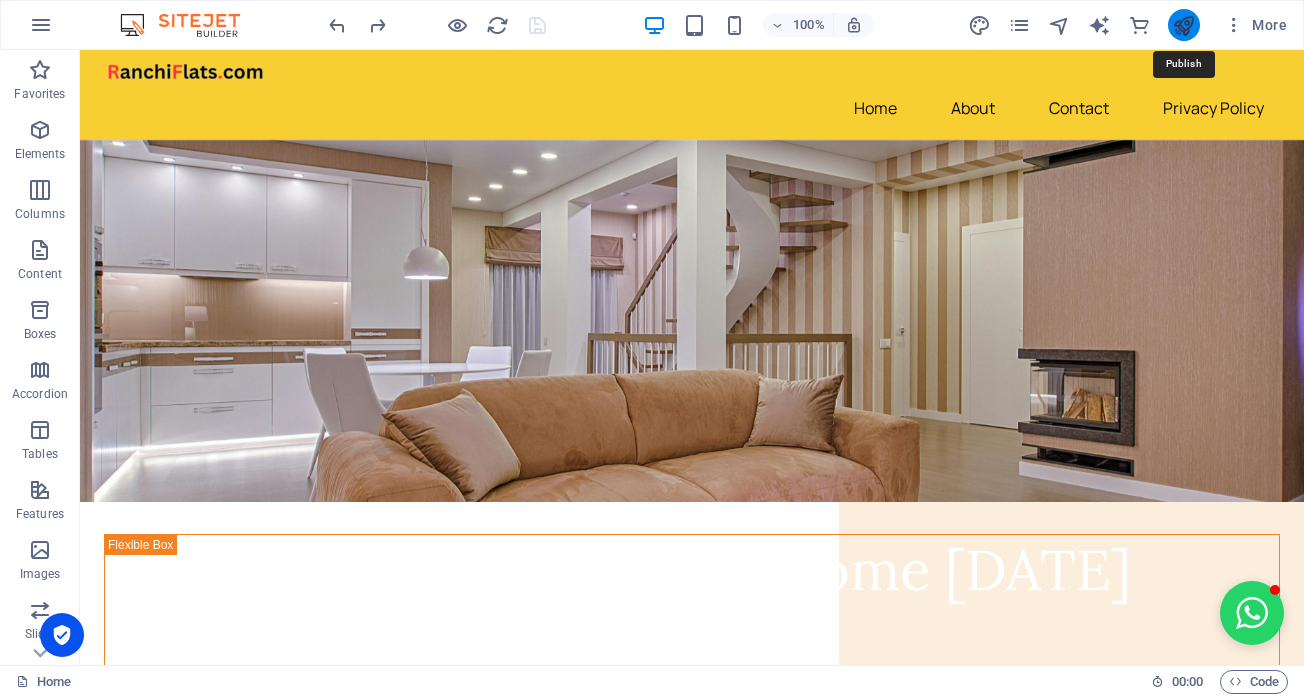 click at bounding box center [1183, 25] 